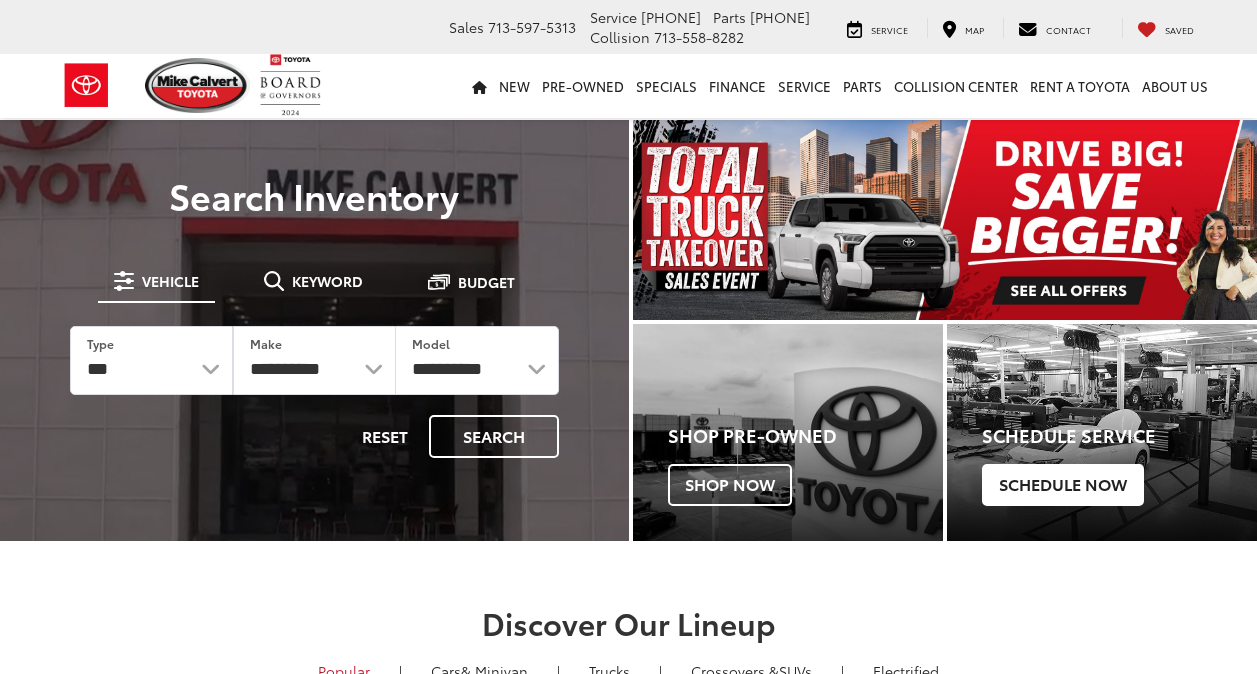 scroll, scrollTop: 0, scrollLeft: 0, axis: both 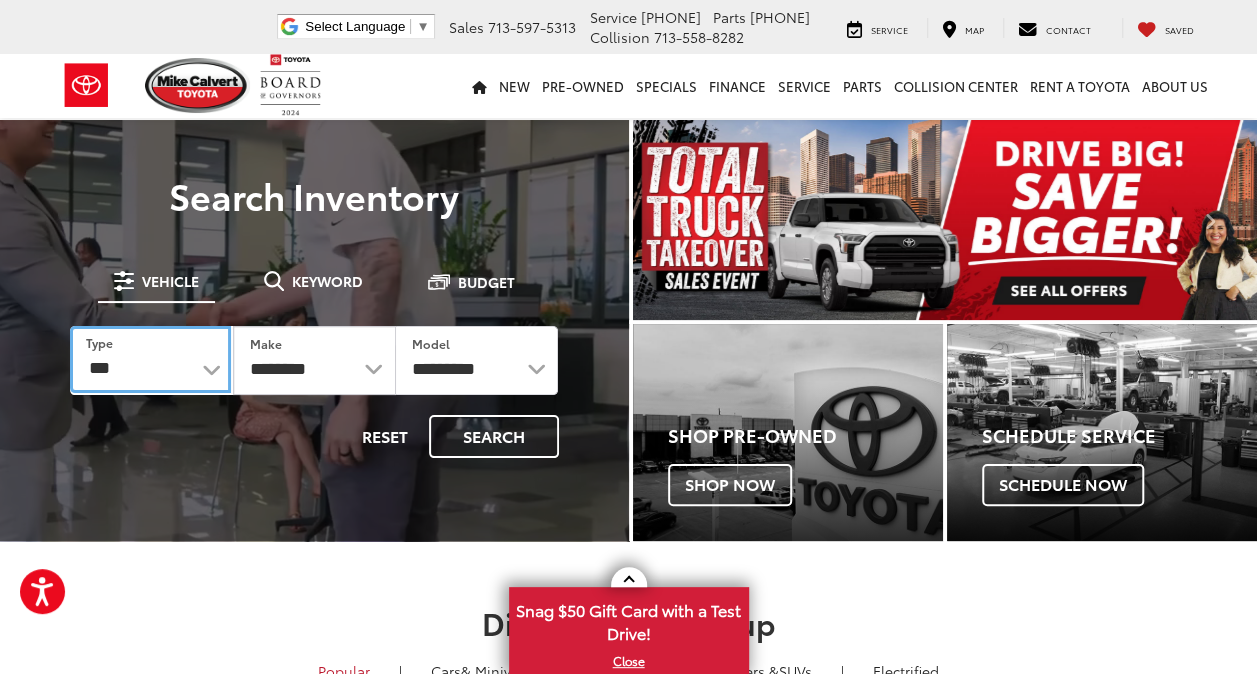 click on "***
***
****
*********" at bounding box center (150, 360) 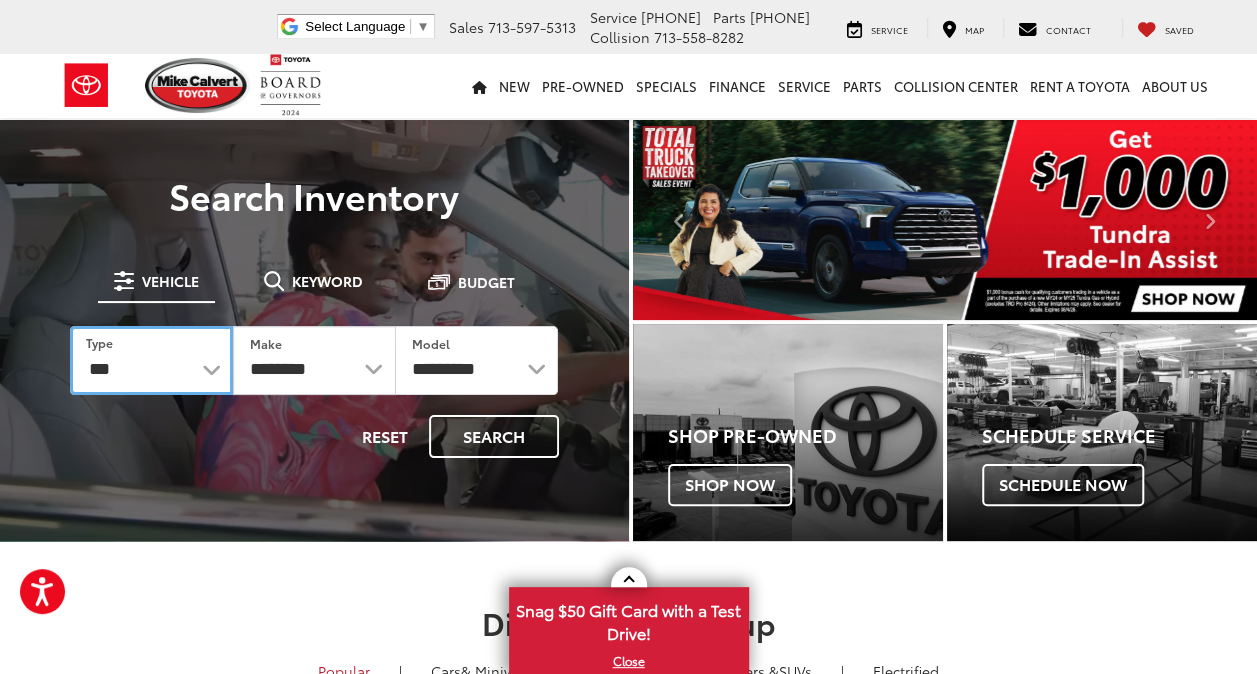 select on "******" 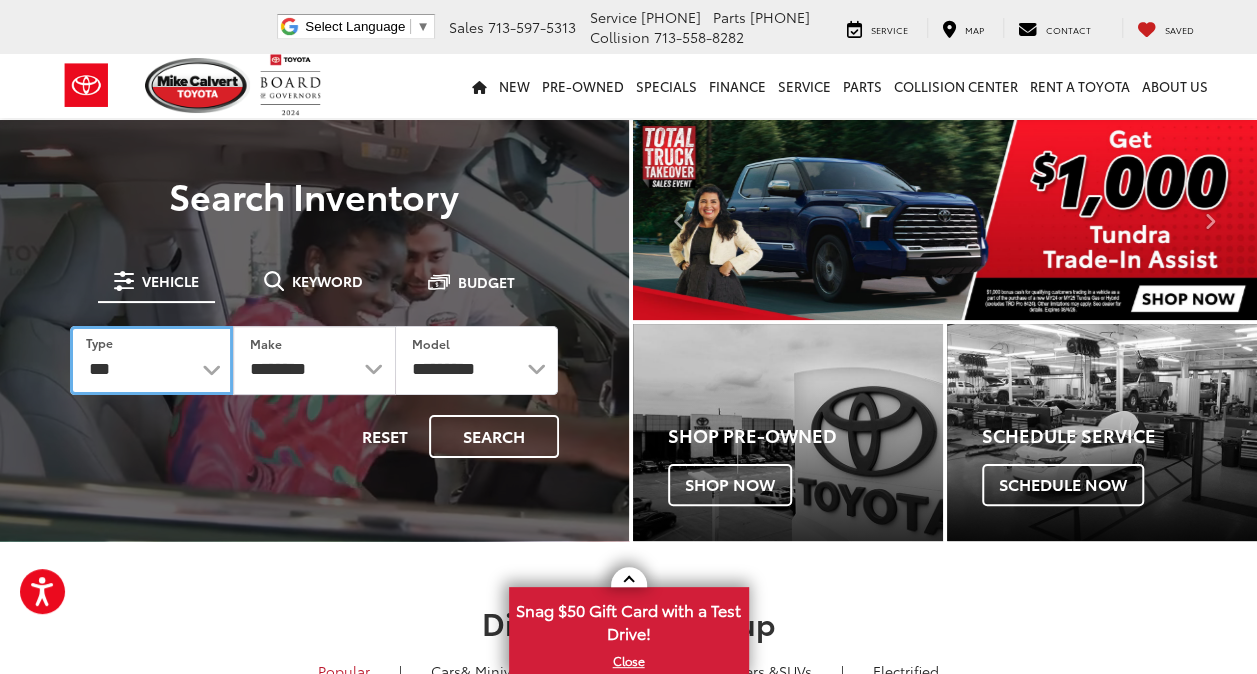 click on "***
***
****
*********" at bounding box center [151, 360] 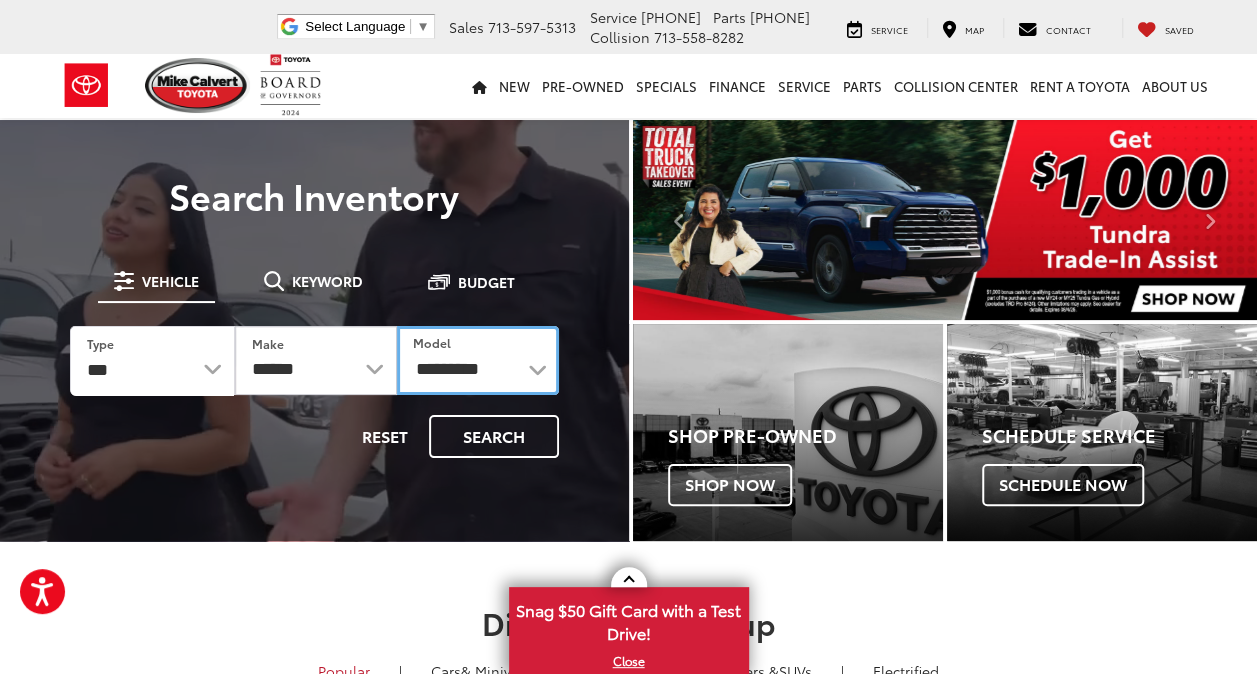 click on "**********" at bounding box center (478, 360) 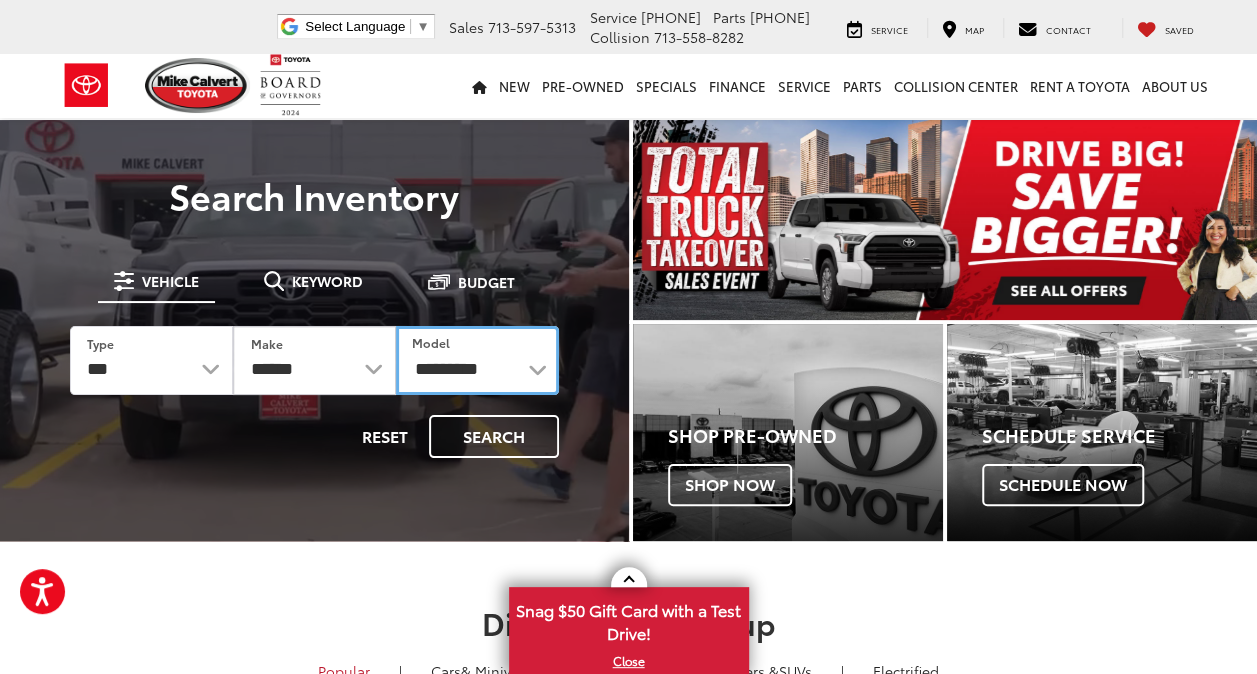 select on "******" 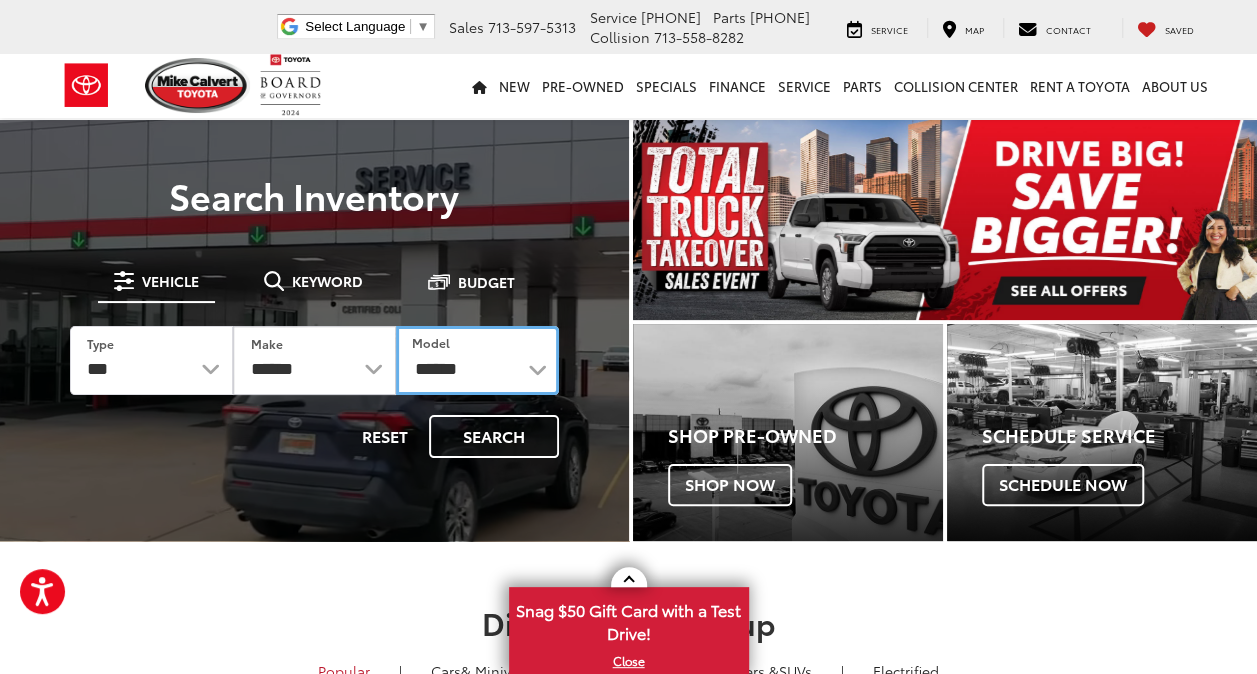 click on "**********" at bounding box center (477, 360) 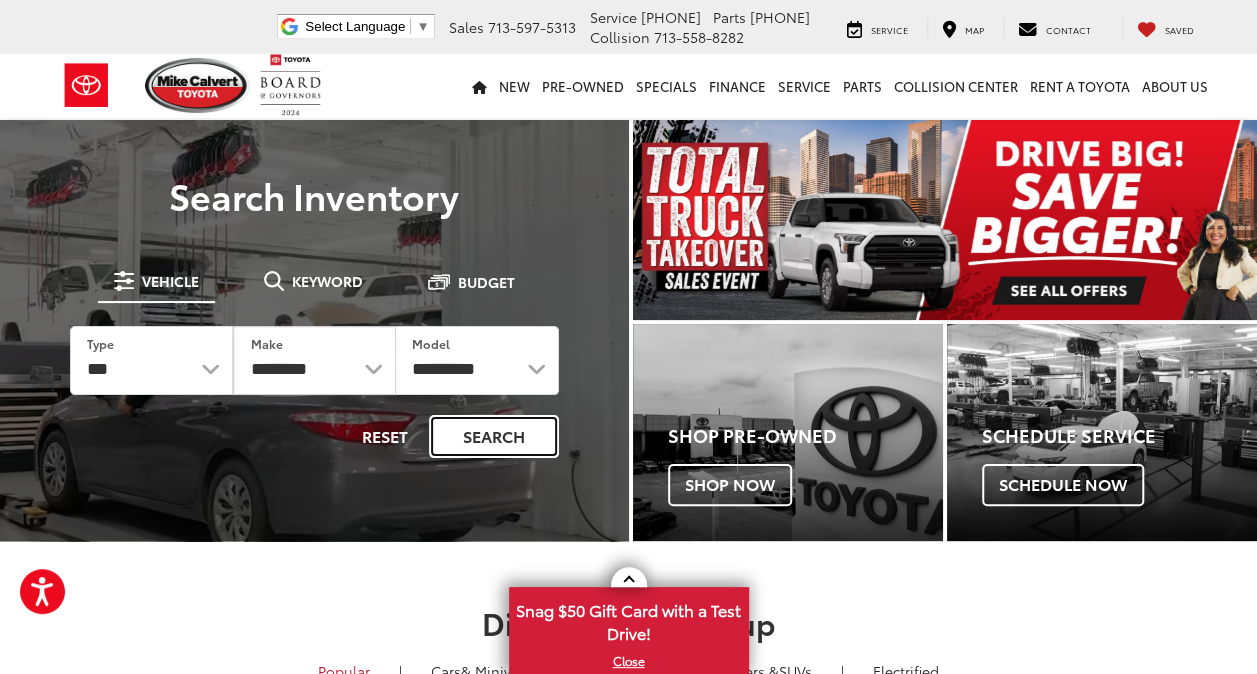 click on "Search" at bounding box center [494, 436] 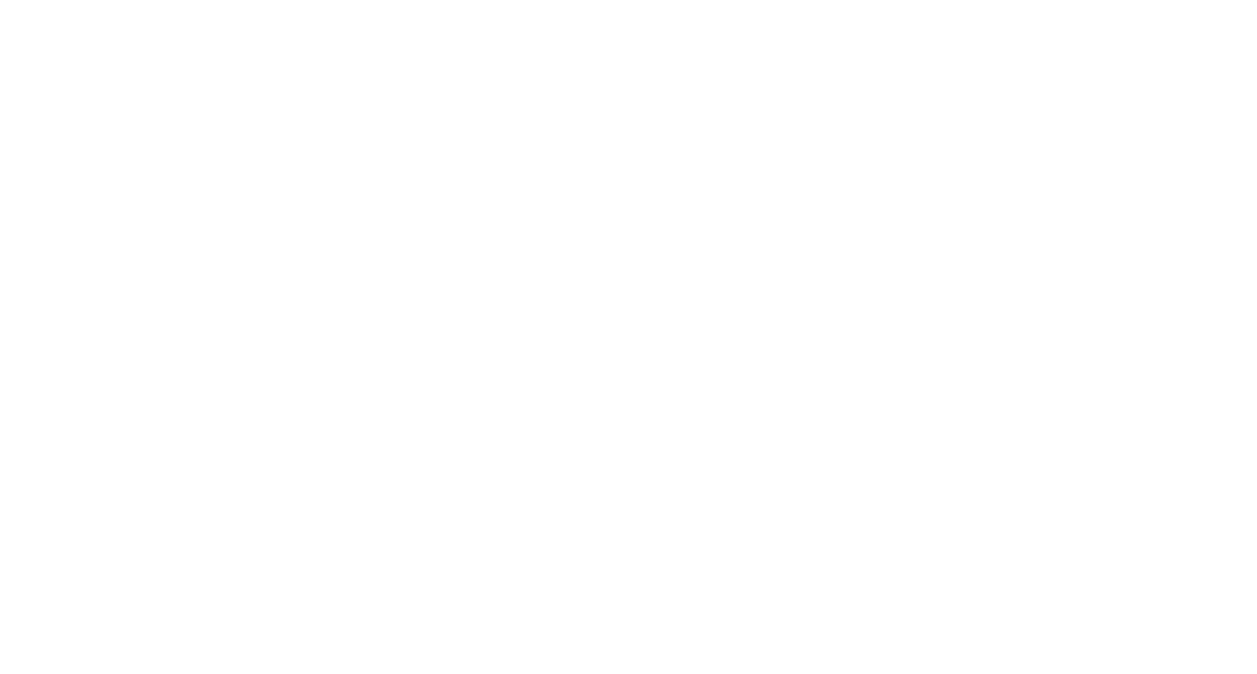 scroll, scrollTop: 0, scrollLeft: 0, axis: both 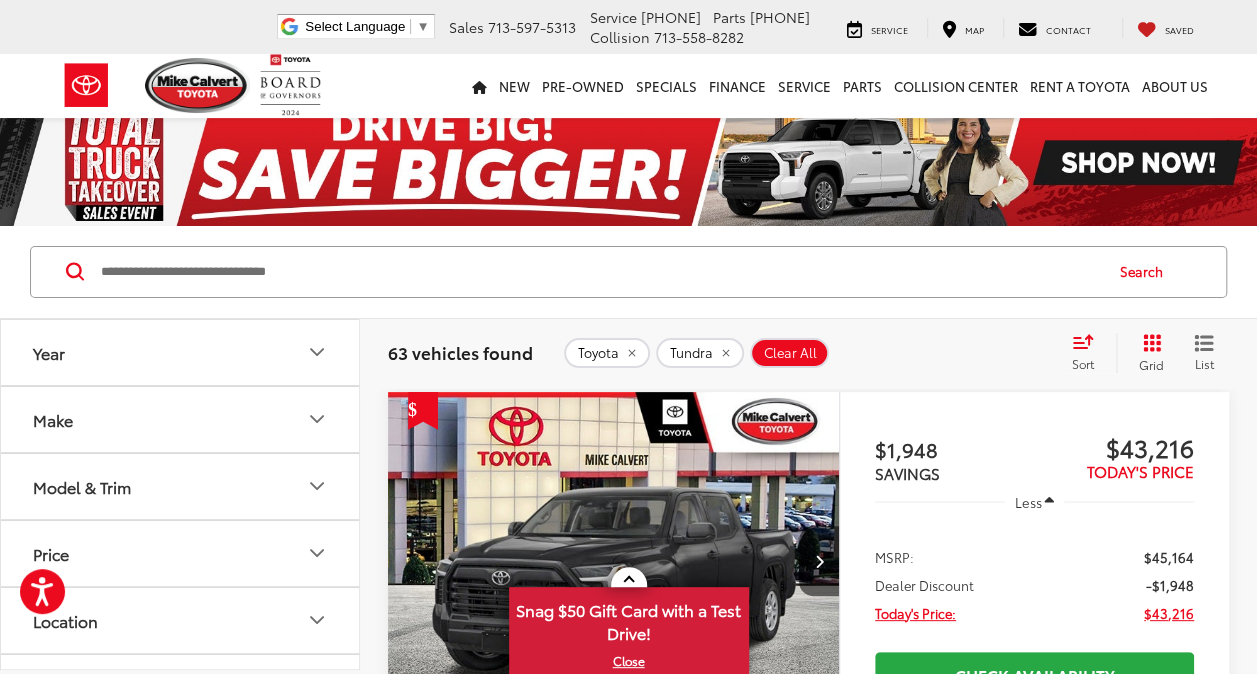 click at bounding box center [317, 486] 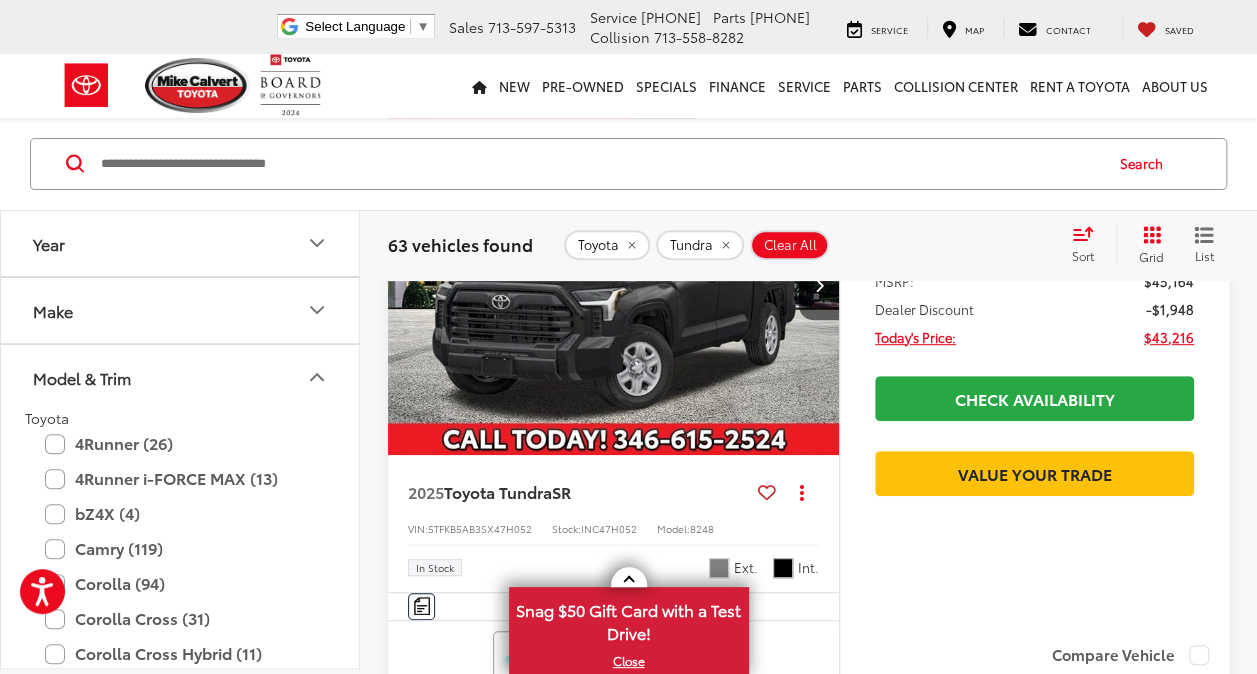 scroll, scrollTop: 286, scrollLeft: 0, axis: vertical 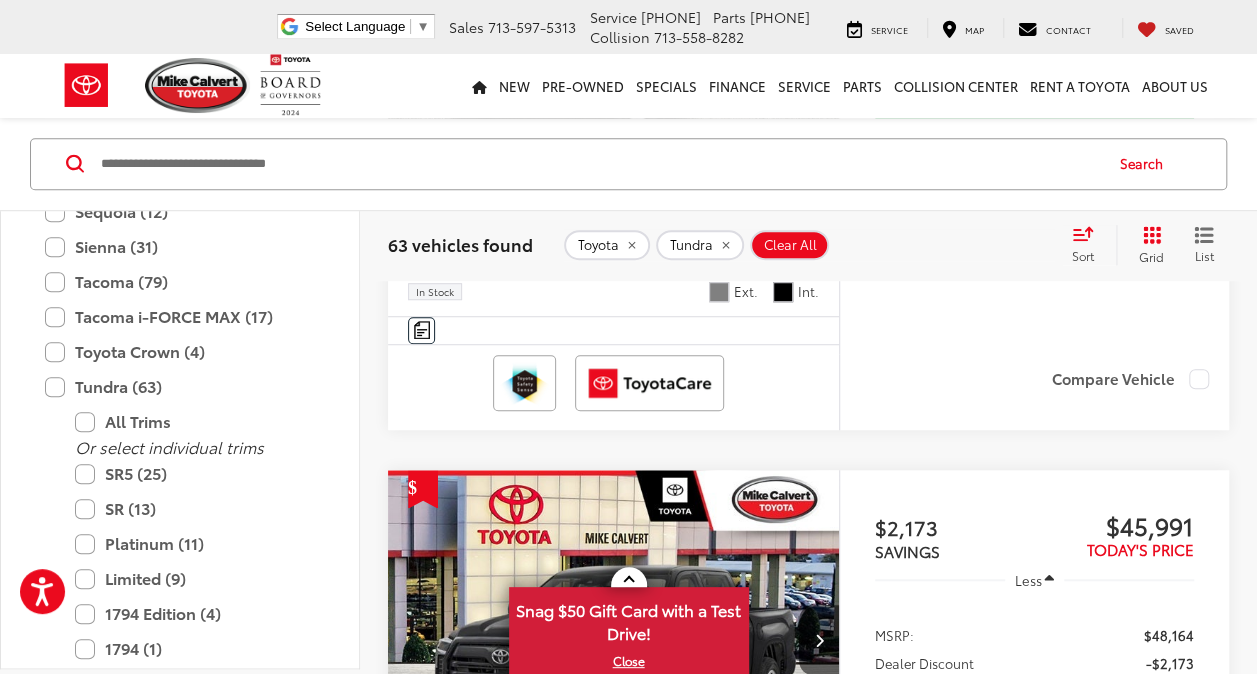 click on "Toyota 4Runner (26)  All Trims Or select individual trims SR5 (8)  Limited (6)  TRD Off-Road Premium (6)  TRD Off-Road (2)  TRD Sport (2)  TRD Sport Premium (2)  4Runner i-FORCE MAX (13)  All Trims Or select individual trims TRD Off-Road i-FORCE MAX (6)  TRD Off-Road Premium i-FORCE MAX (4)  Trailhunter (2)  Limited i-FORCE MAX (1)  bZ4X (4)  All Trims Or select individual trims XLE (3)  Limited (1)  Camry (119)  All Trims Or select individual trims LE (67)  SE (40)  XSE (8)  XLE (4)  Corolla (94)  All Trims Or select individual trims LE (69)  SE (22)  XSE (3)  Corolla Cross (31)  All Trims Or select individual trims L (16)  LE (11)  XLE (3)  Hybrid XSE (1)  Corolla Cross Hybrid (11)  All Trims Or select individual trims Hybrid SE (4)  Hybrid XSE (4)  Hybrid S (2)  Hybrid Nightshade (1)  Corolla Hatchback (4)  All Trims Or select individual trims SE (3)  XSE (1)  Corolla Hybrid (2)  All Trims Or select individual trims Base (1)  LE (1)  Crown (1)  All Trims Or select individual trims XLE (1)  GR Supra (1)" at bounding box center [180, 81] 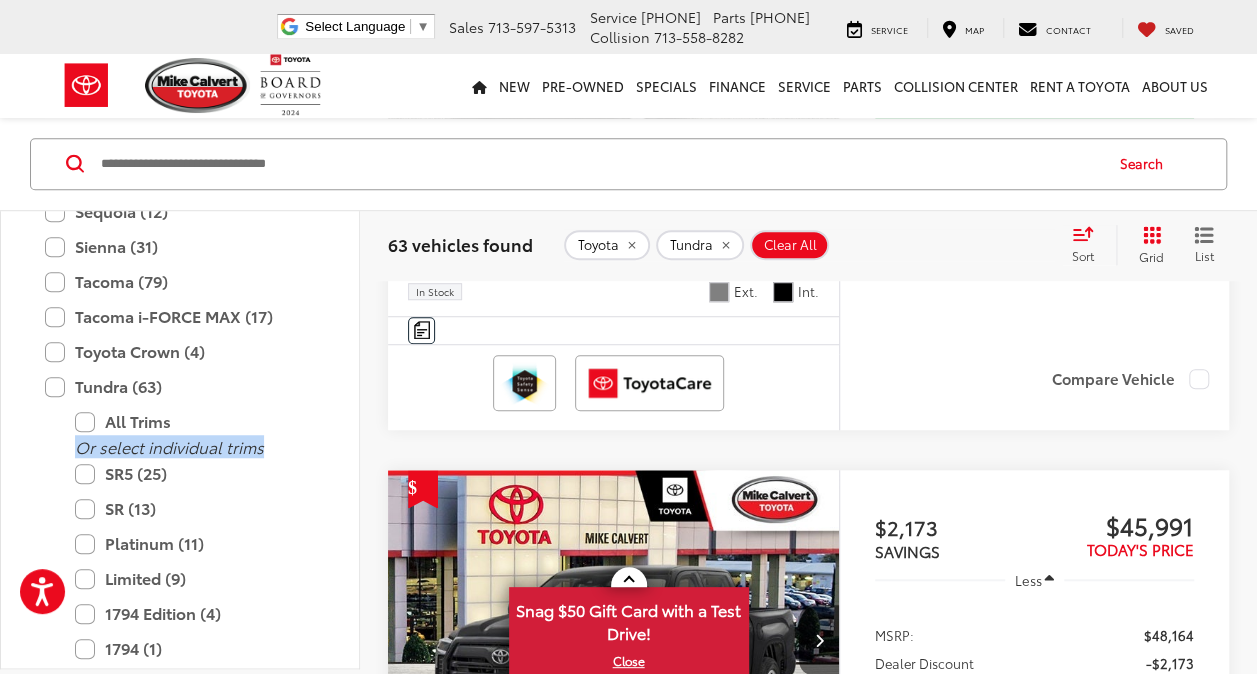 click on "Toyota 4Runner (26)  All Trims Or select individual trims SR5 (8)  Limited (6)  TRD Off-Road Premium (6)  TRD Off-Road (2)  TRD Sport (2)  TRD Sport Premium (2)  4Runner i-FORCE MAX (13)  All Trims Or select individual trims TRD Off-Road i-FORCE MAX (6)  TRD Off-Road Premium i-FORCE MAX (4)  Trailhunter (2)  Limited i-FORCE MAX (1)  bZ4X (4)  All Trims Or select individual trims XLE (3)  Limited (1)  Camry (119)  All Trims Or select individual trims LE (67)  SE (40)  XSE (8)  XLE (4)  Corolla (94)  All Trims Or select individual trims LE (69)  SE (22)  XSE (3)  Corolla Cross (31)  All Trims Or select individual trims L (16)  LE (11)  XLE (3)  Hybrid XSE (1)  Corolla Cross Hybrid (11)  All Trims Or select individual trims Hybrid SE (4)  Hybrid XSE (4)  Hybrid S (2)  Hybrid Nightshade (1)  Corolla Hatchback (4)  All Trims Or select individual trims SE (3)  XSE (1)  Corolla Hybrid (2)  All Trims Or select individual trims Base (1)  LE (1)  Crown (1)  All Trims Or select individual trims XLE (1)  GR Supra (1)" at bounding box center [180, 81] 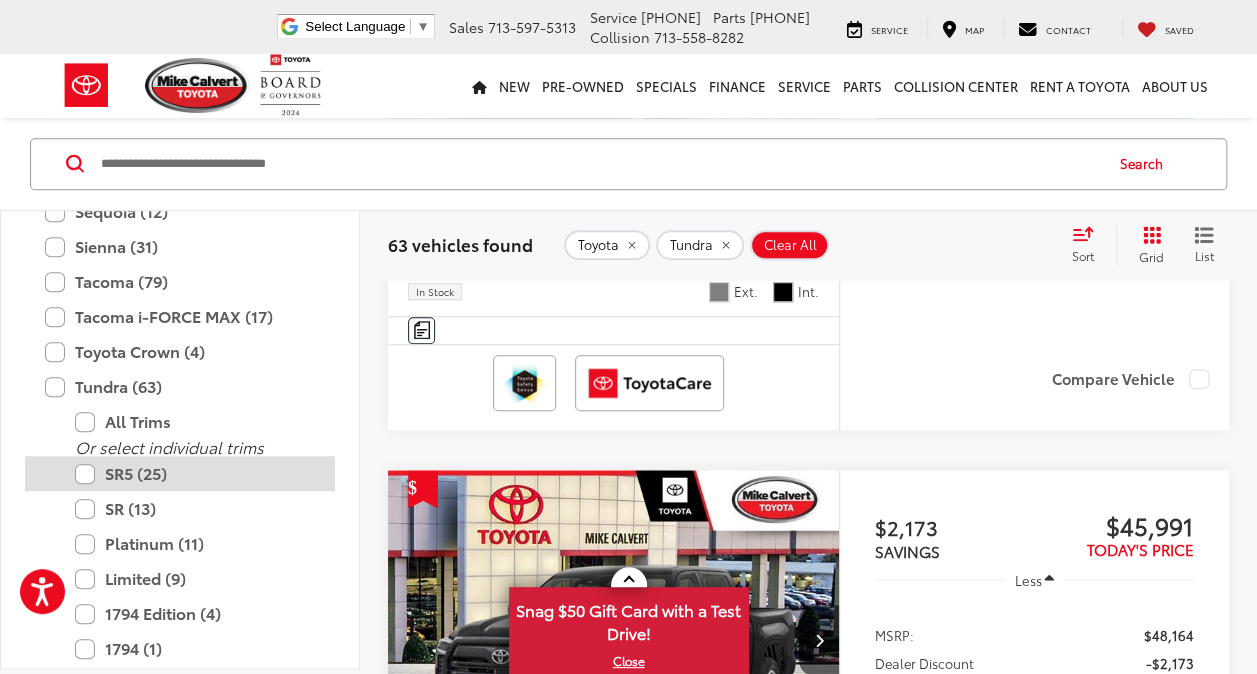 click on "SR5 (25)" at bounding box center (195, 474) 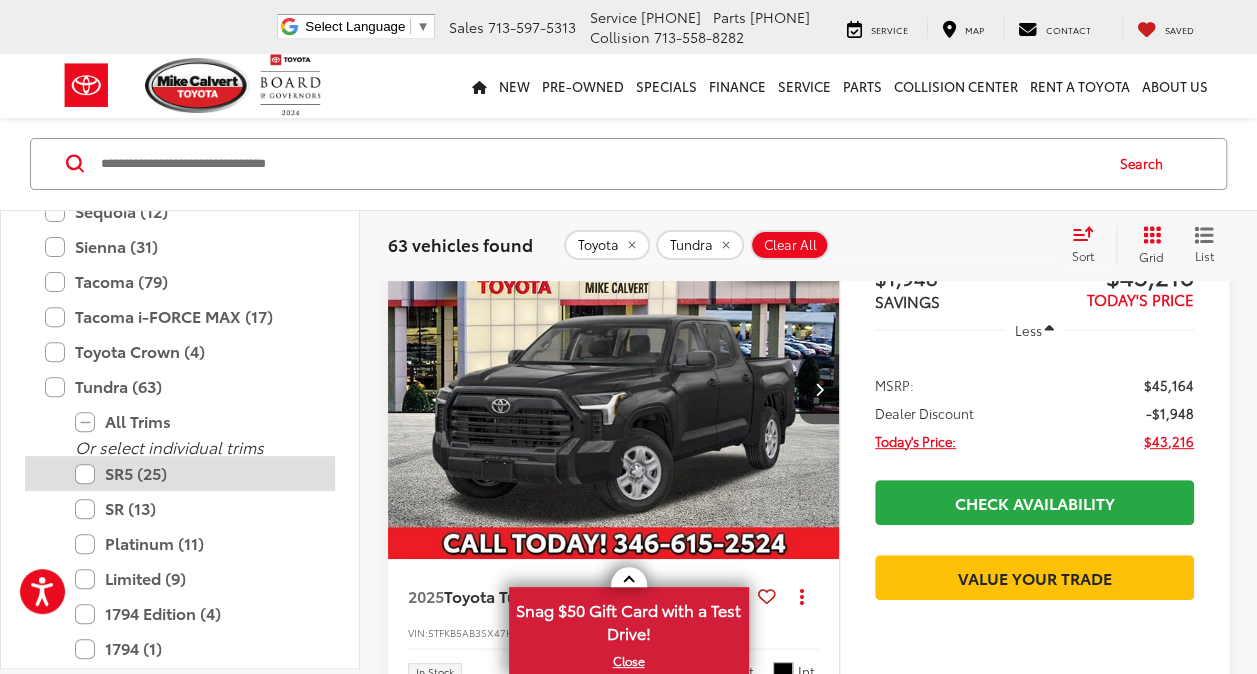 scroll, scrollTop: 108, scrollLeft: 0, axis: vertical 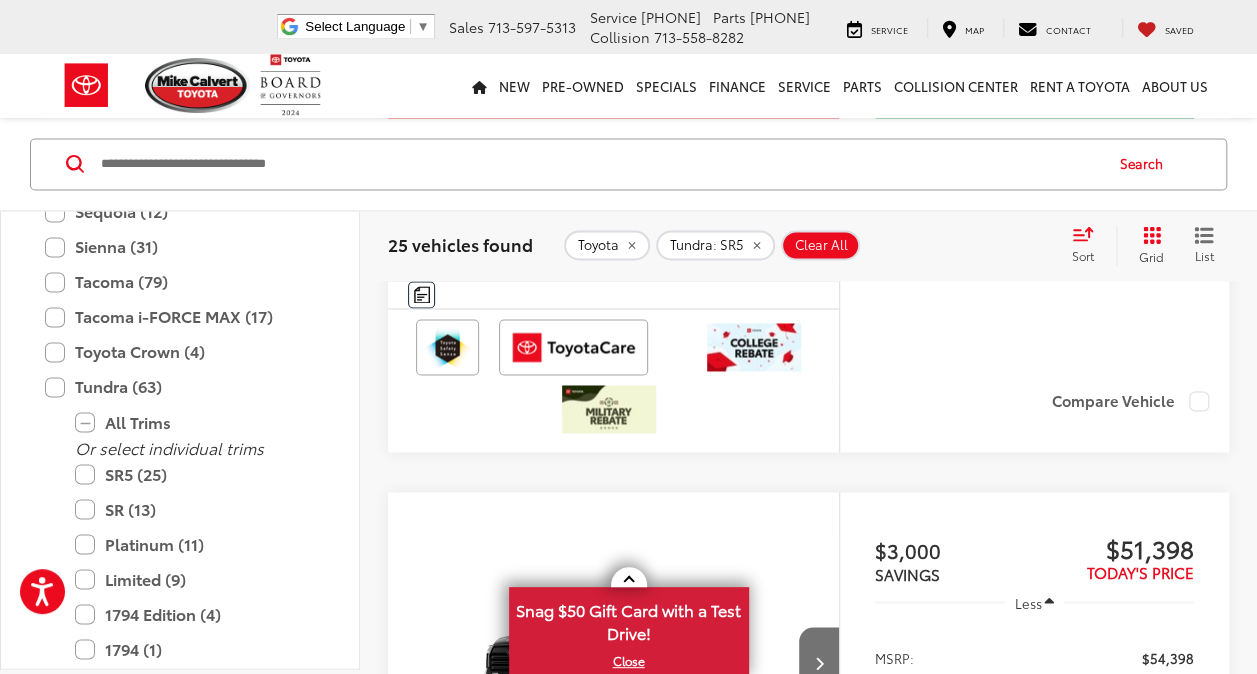 click at bounding box center (819, -27) 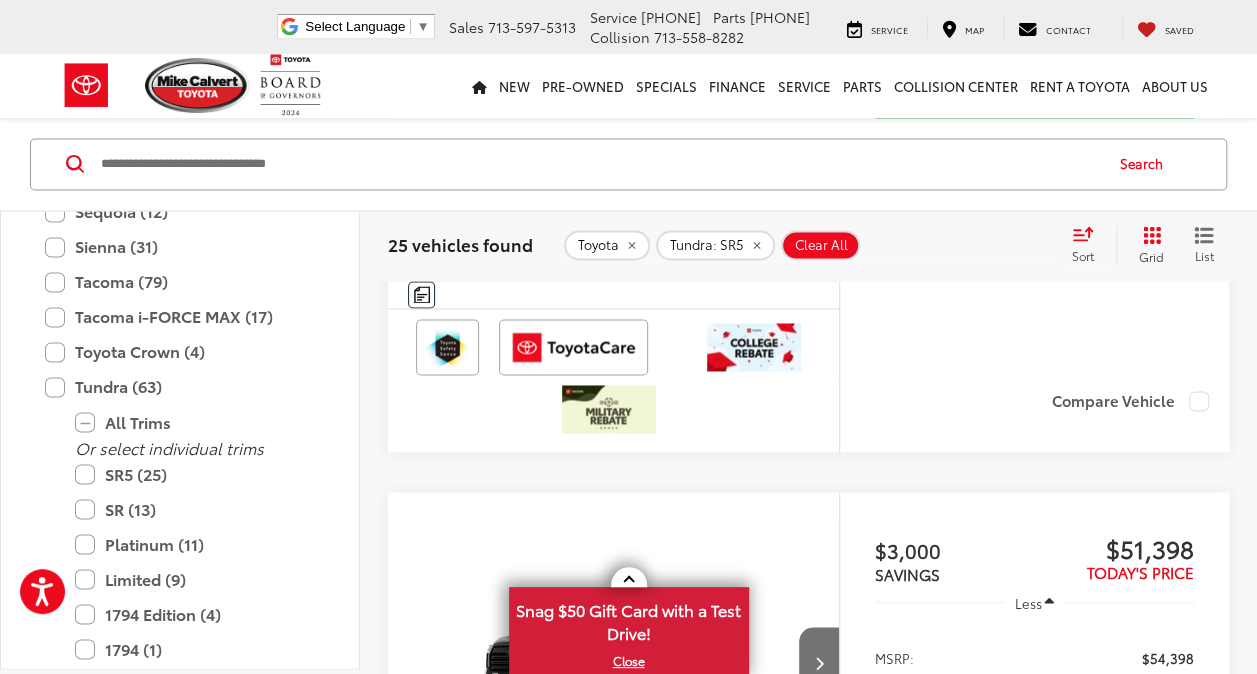 click at bounding box center [819, -27] 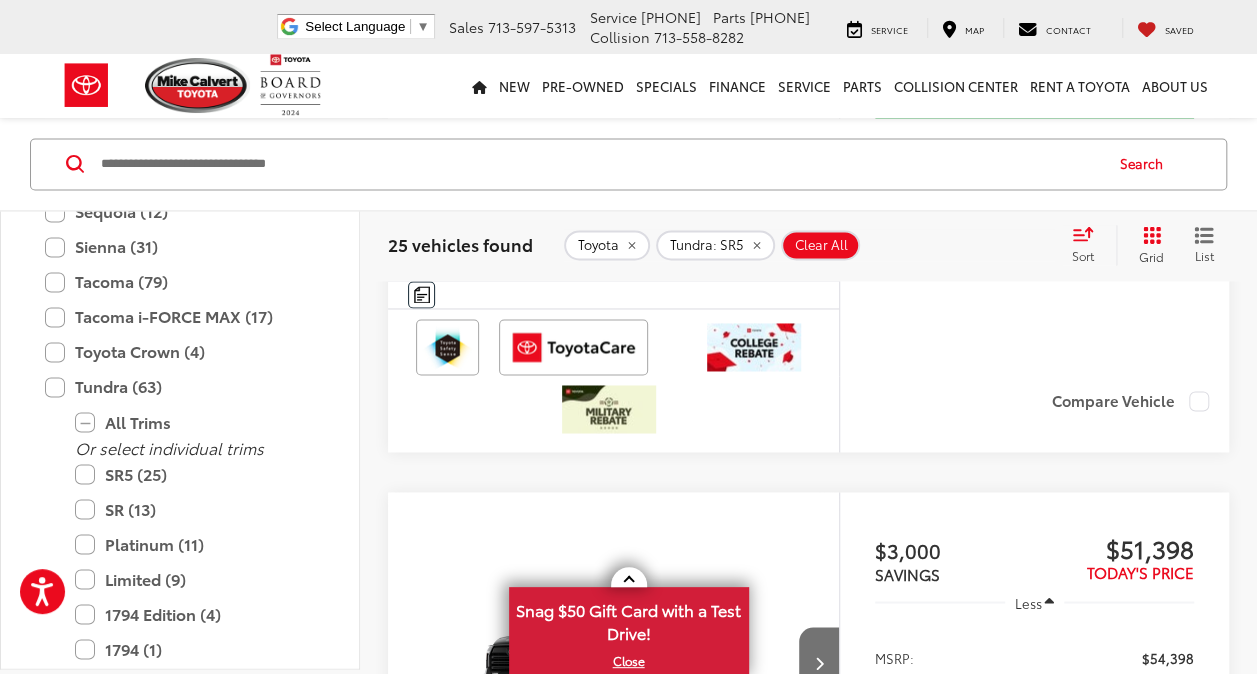 click at bounding box center [819, -27] 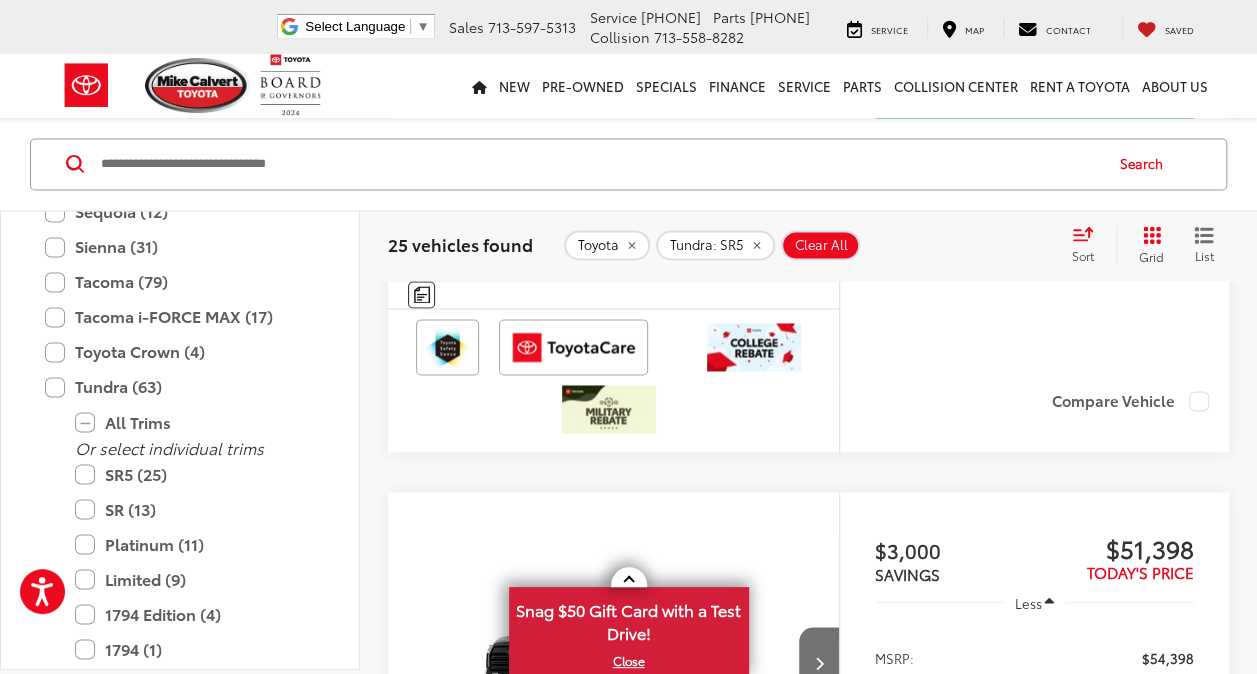 scroll, scrollTop: 0, scrollLeft: 1361, axis: horizontal 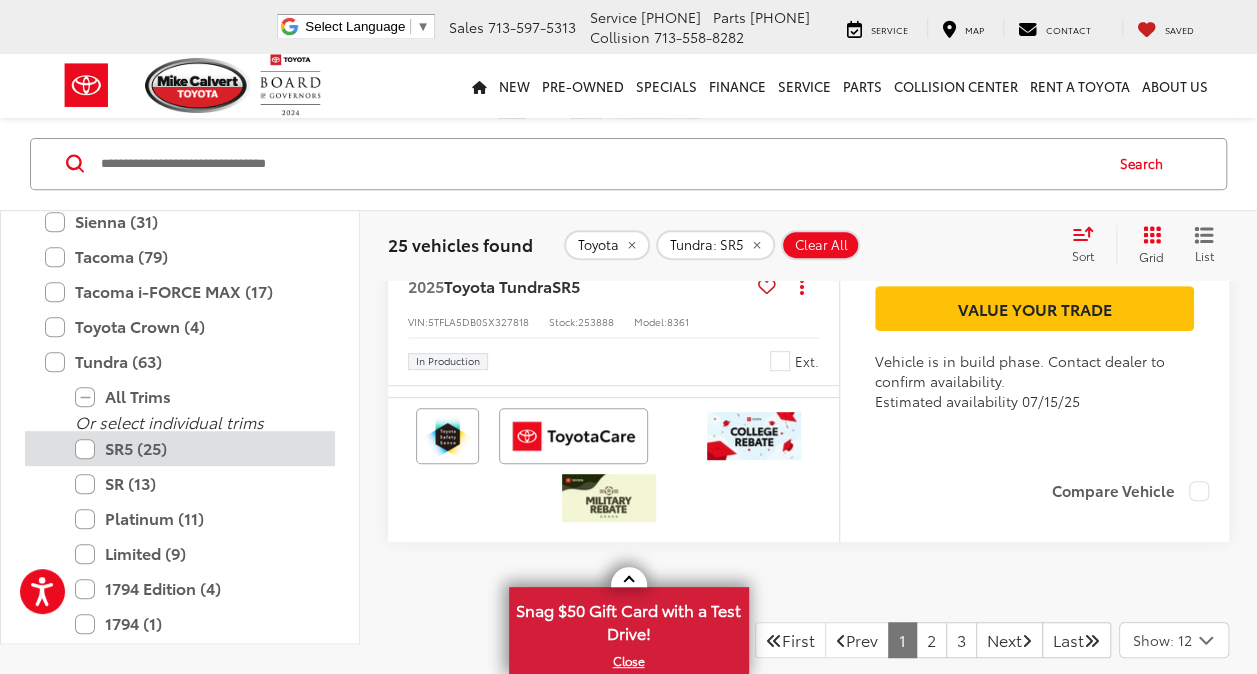 click on "SR5 (25)" at bounding box center (195, 448) 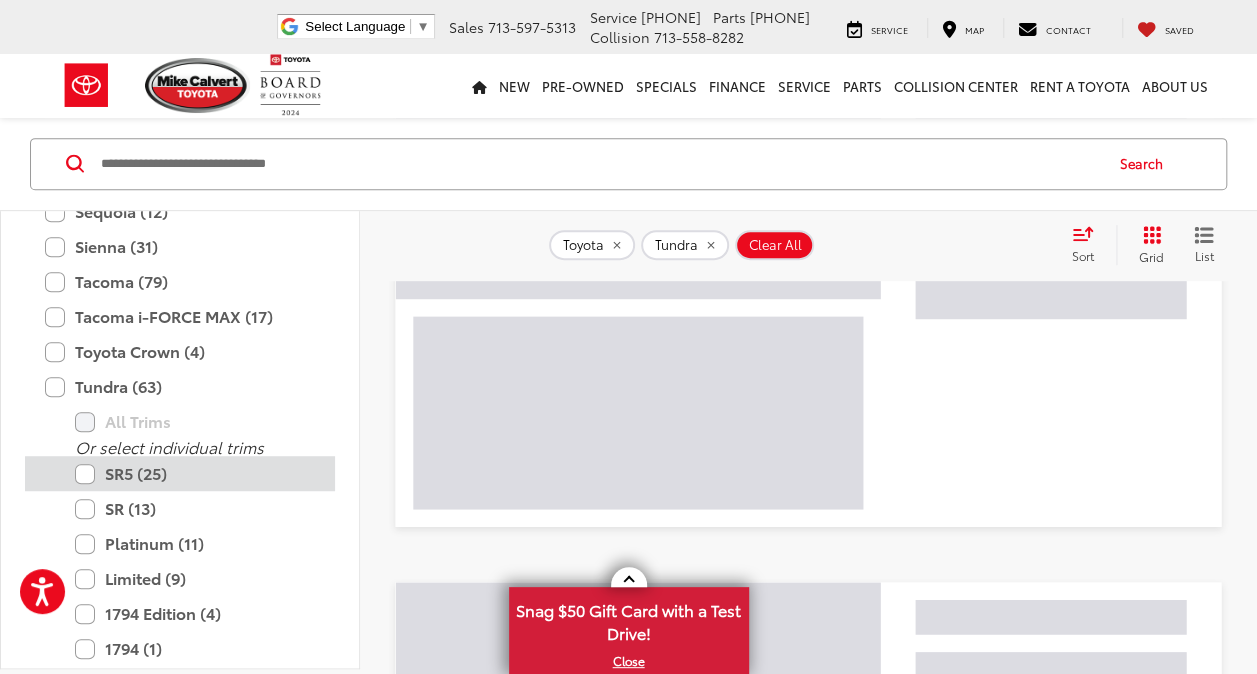 scroll, scrollTop: 108, scrollLeft: 0, axis: vertical 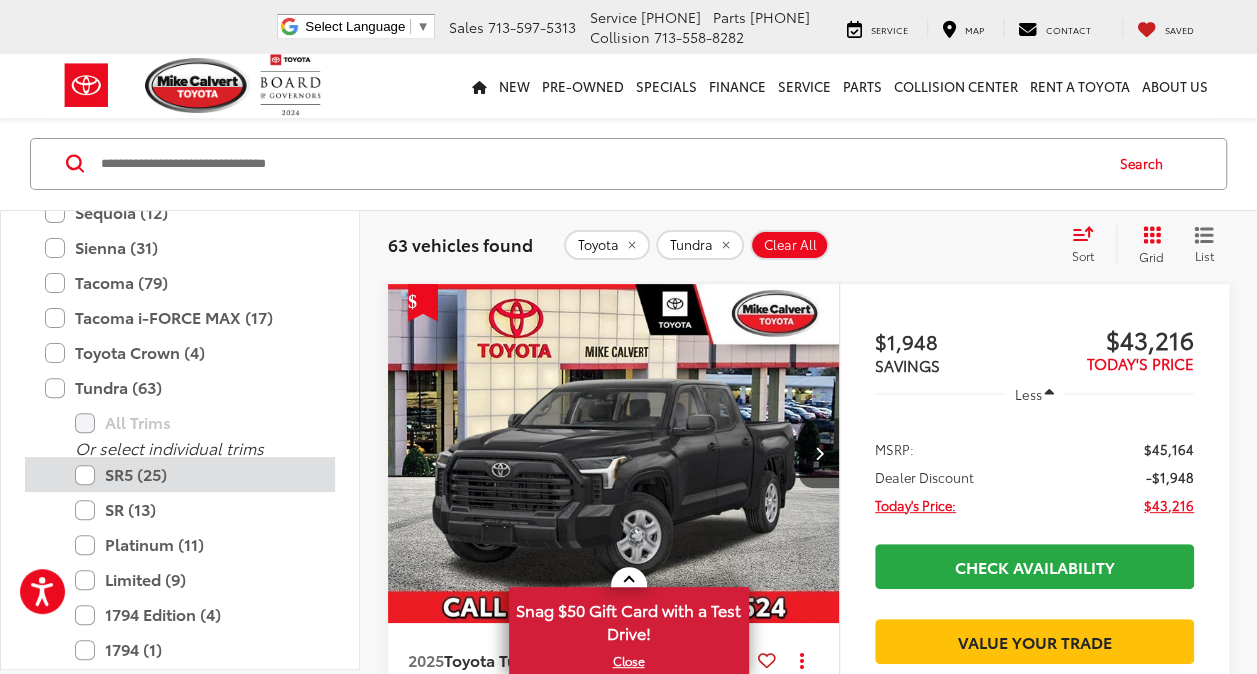 click on "SR5 (25)" at bounding box center [195, 474] 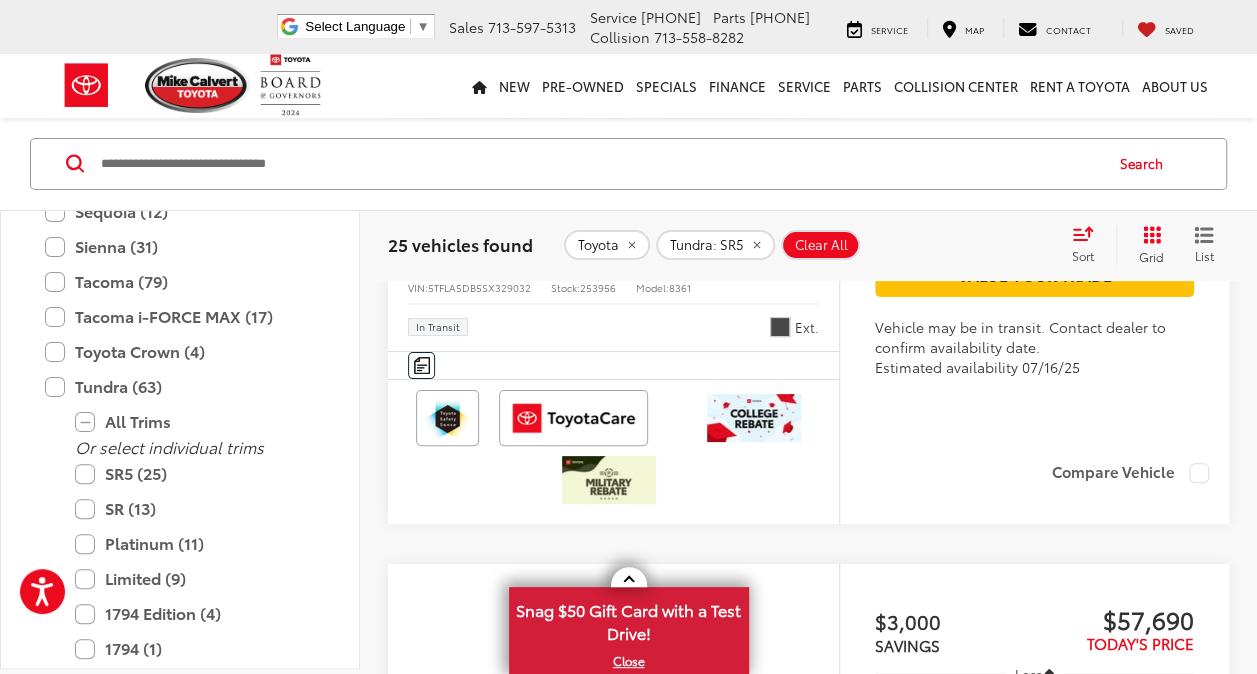 scroll, scrollTop: 3954, scrollLeft: 0, axis: vertical 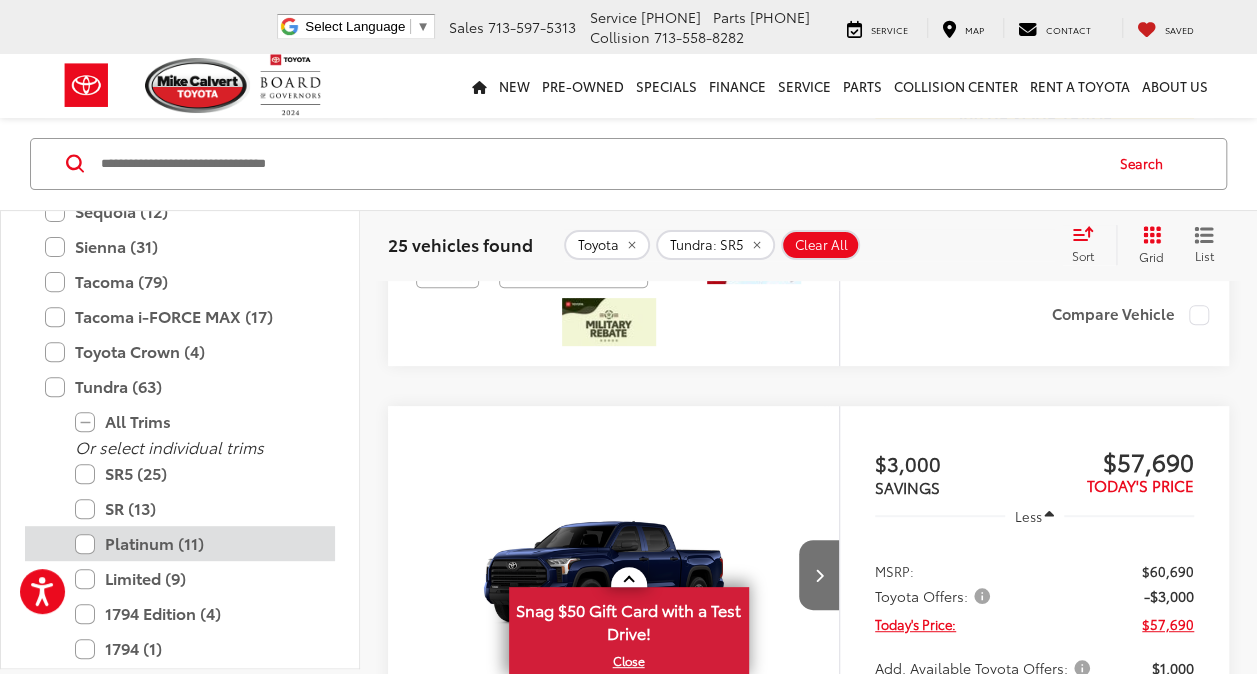 click on "Platinum (11)" at bounding box center (195, 544) 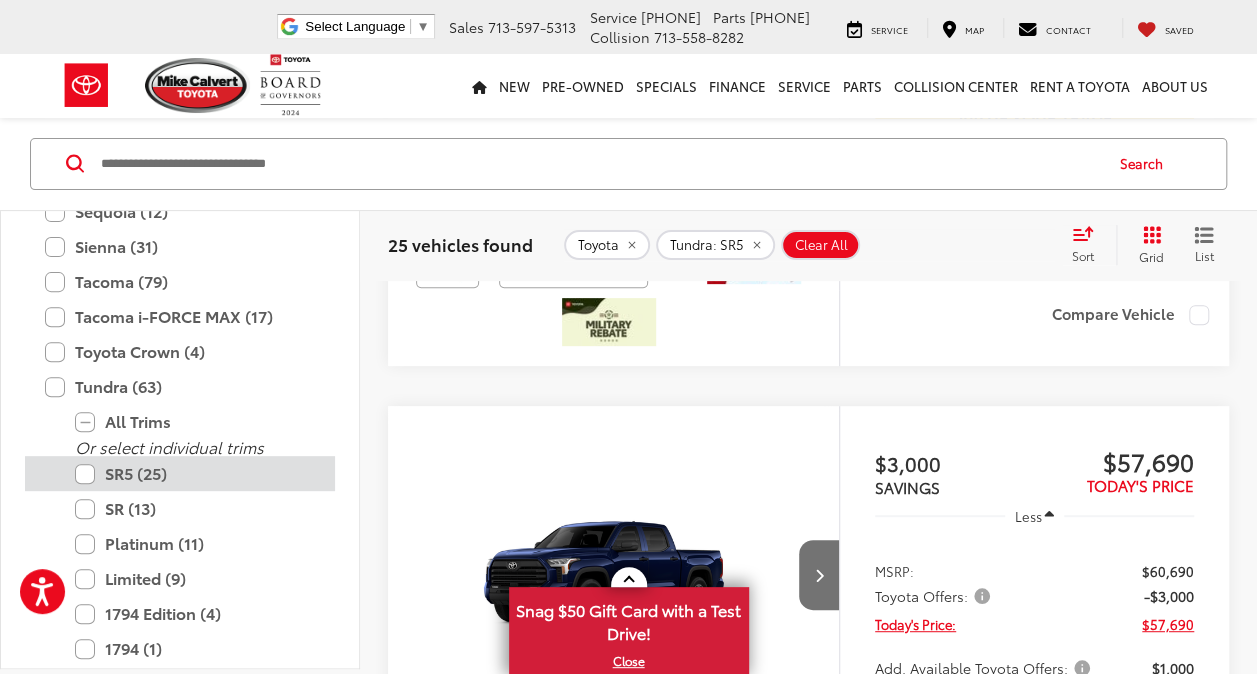 click on "SR5 (25)" at bounding box center (195, 474) 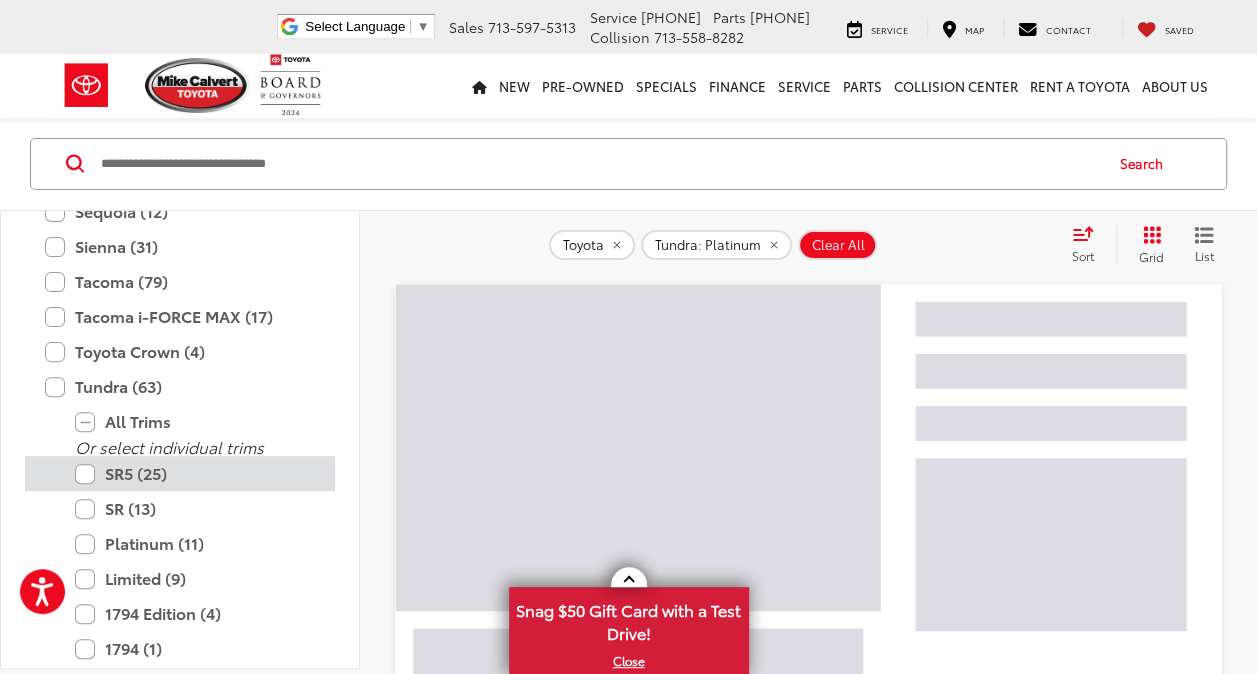 scroll, scrollTop: 108, scrollLeft: 0, axis: vertical 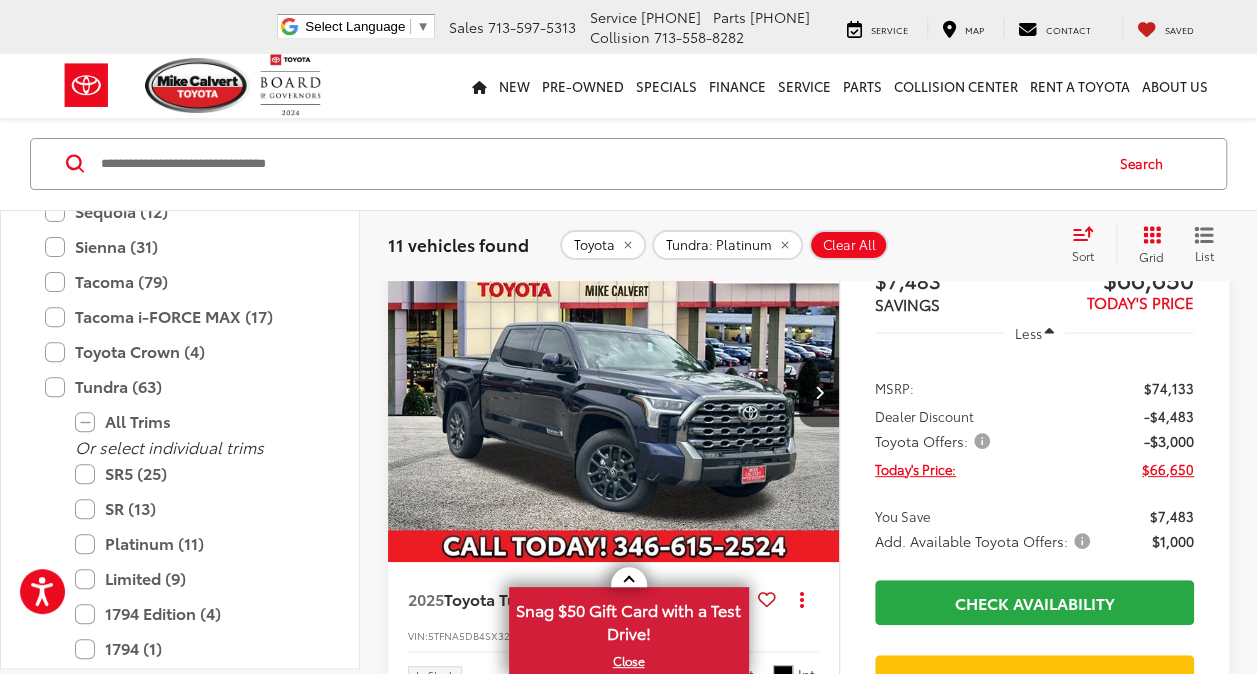 click at bounding box center [614, 393] 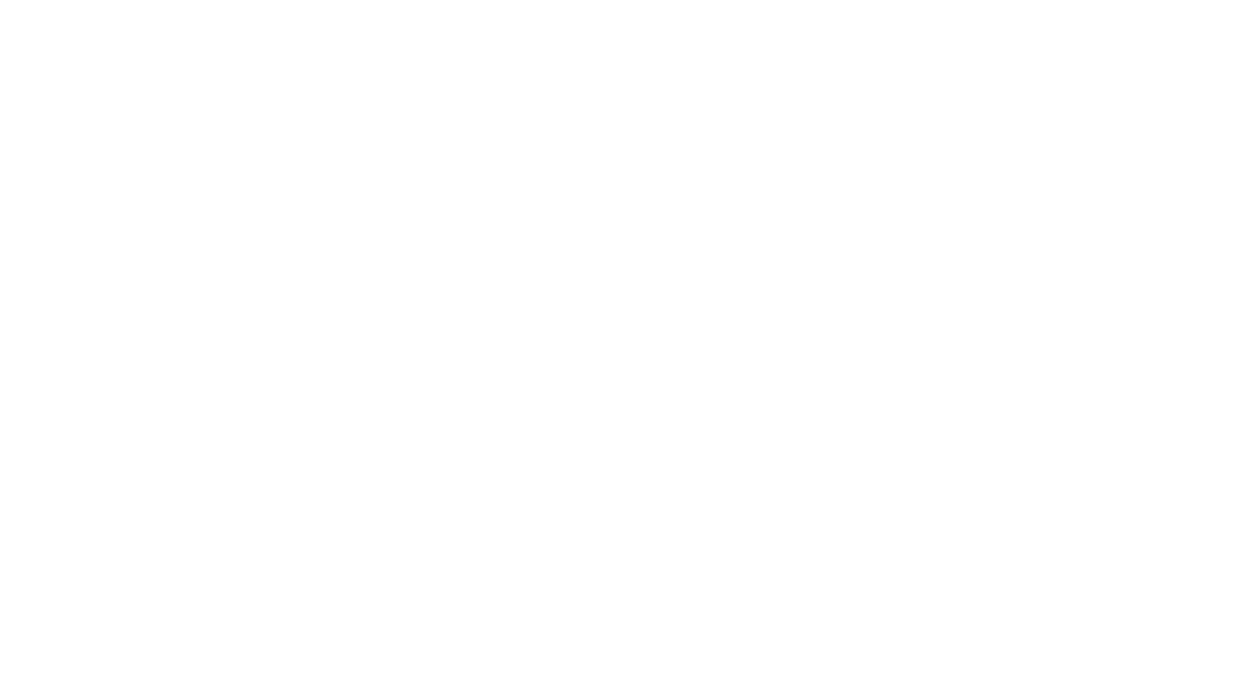 scroll, scrollTop: 0, scrollLeft: 0, axis: both 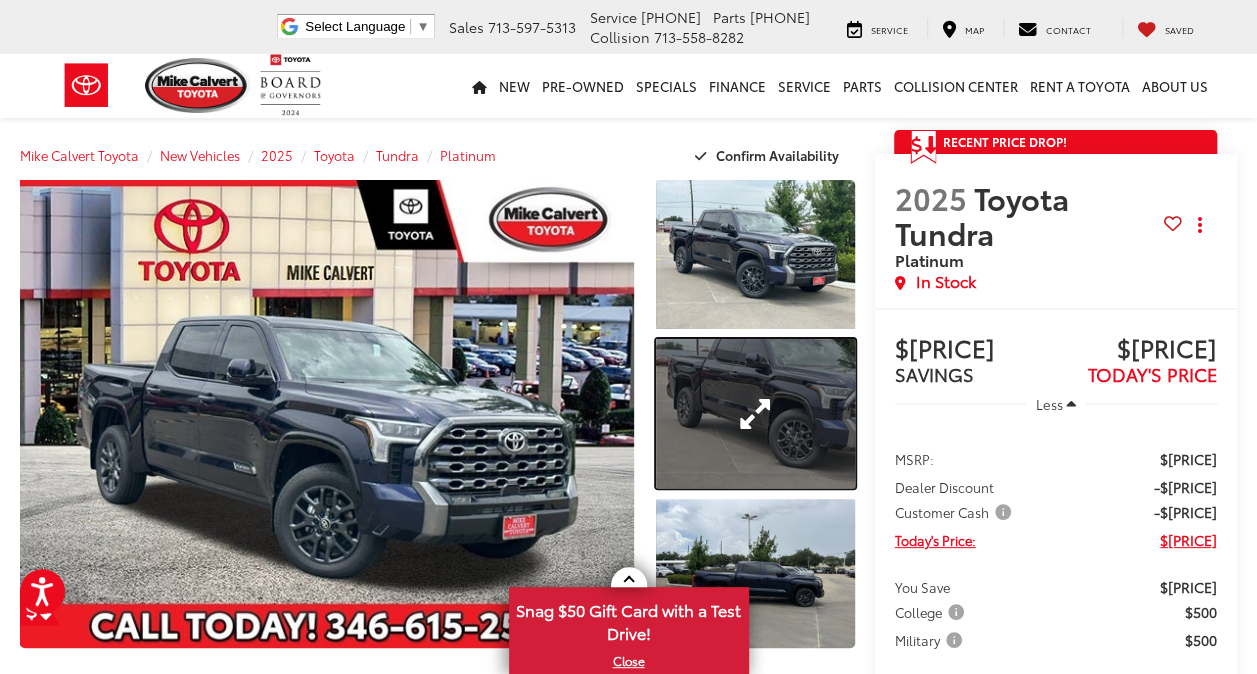 click at bounding box center [755, 413] 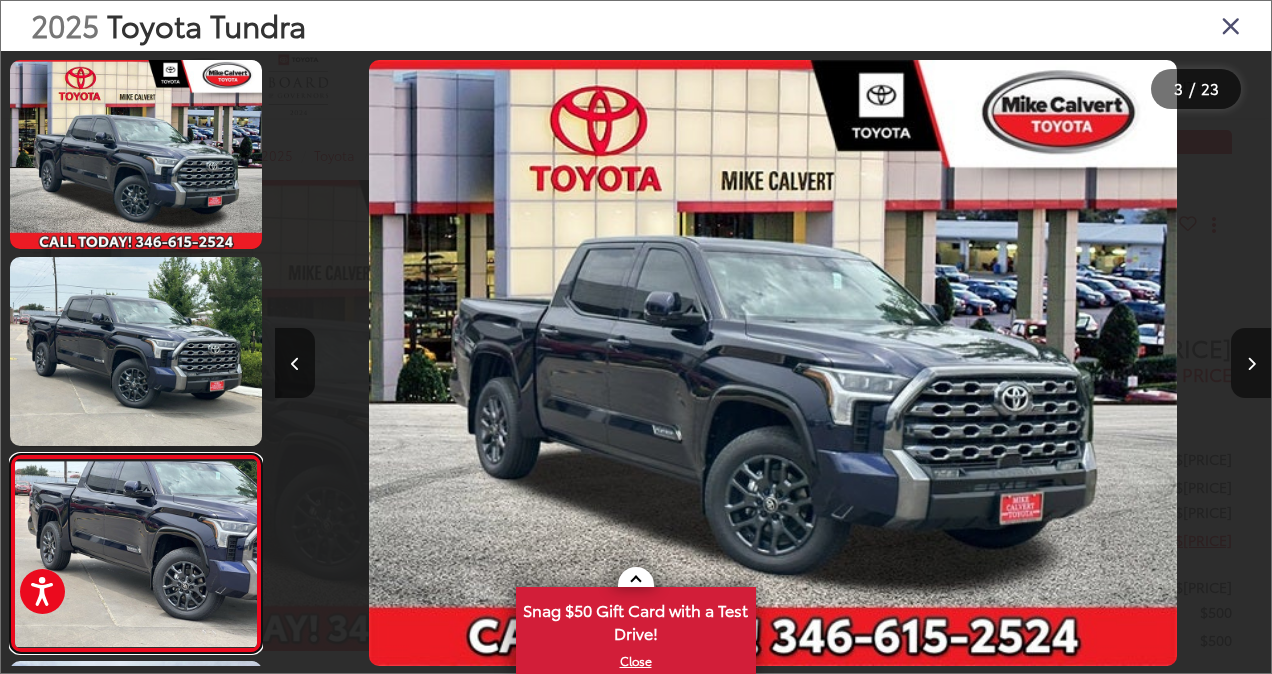 scroll, scrollTop: 0, scrollLeft: 81, axis: horizontal 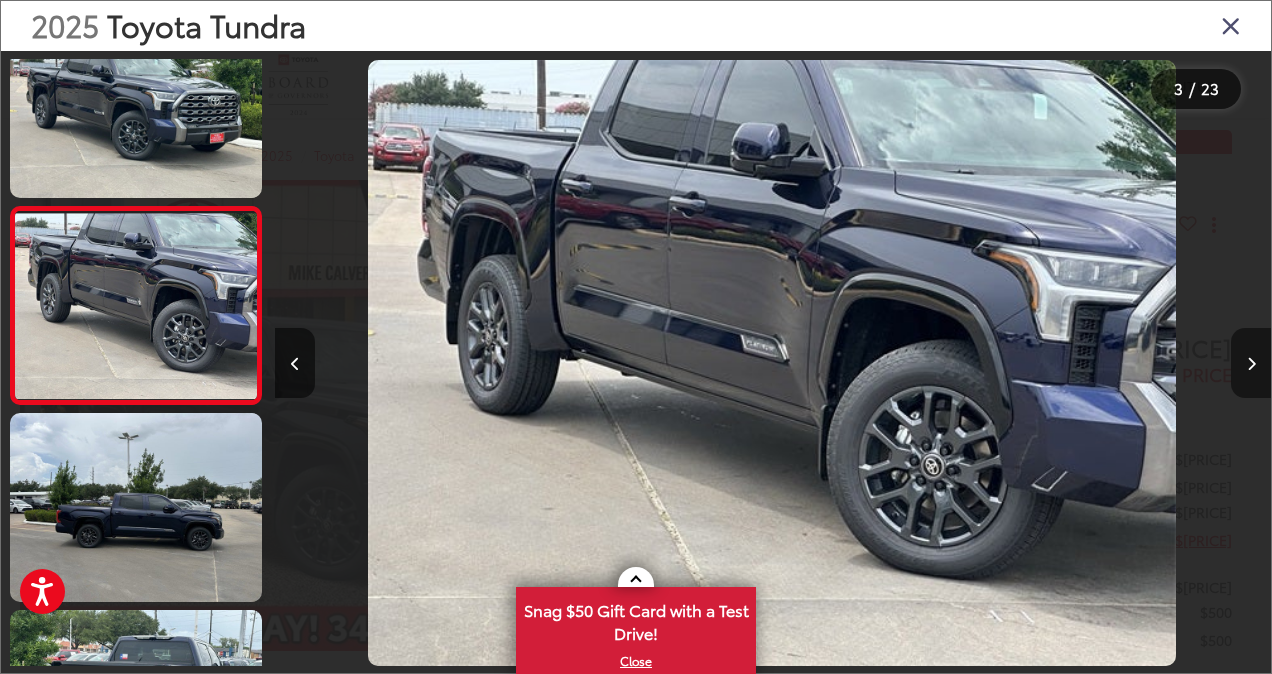 click at bounding box center (1251, 363) 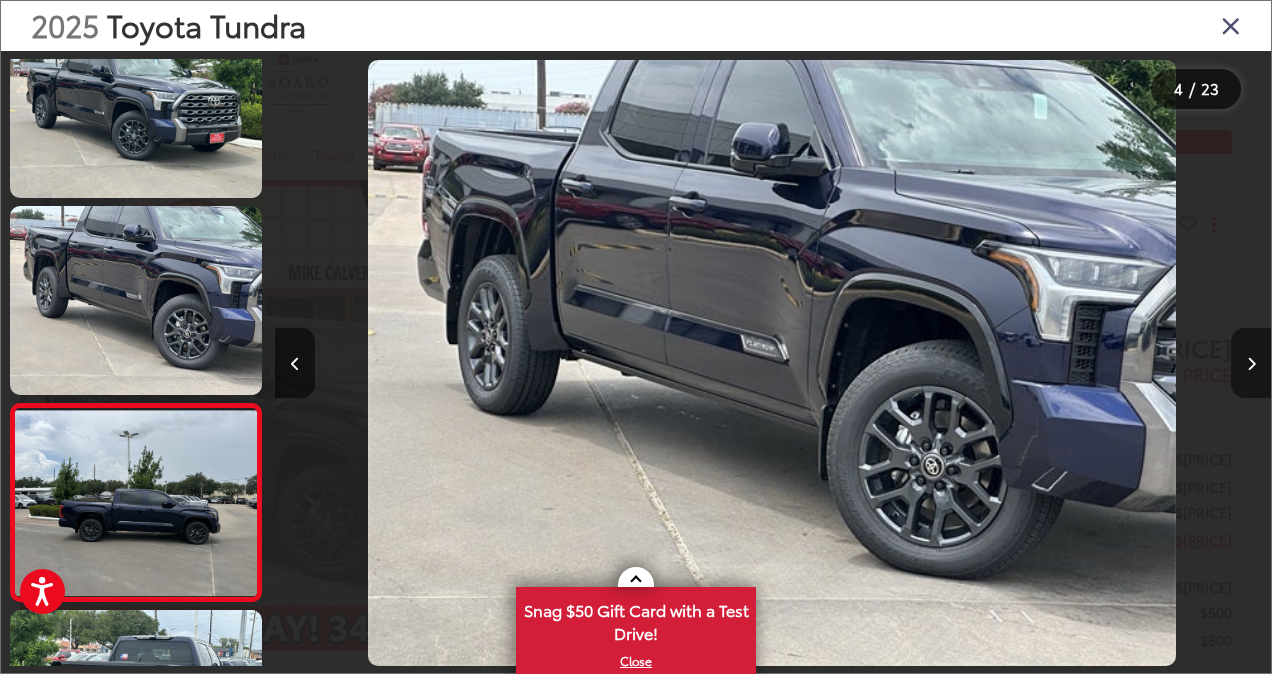scroll, scrollTop: 0, scrollLeft: 2265, axis: horizontal 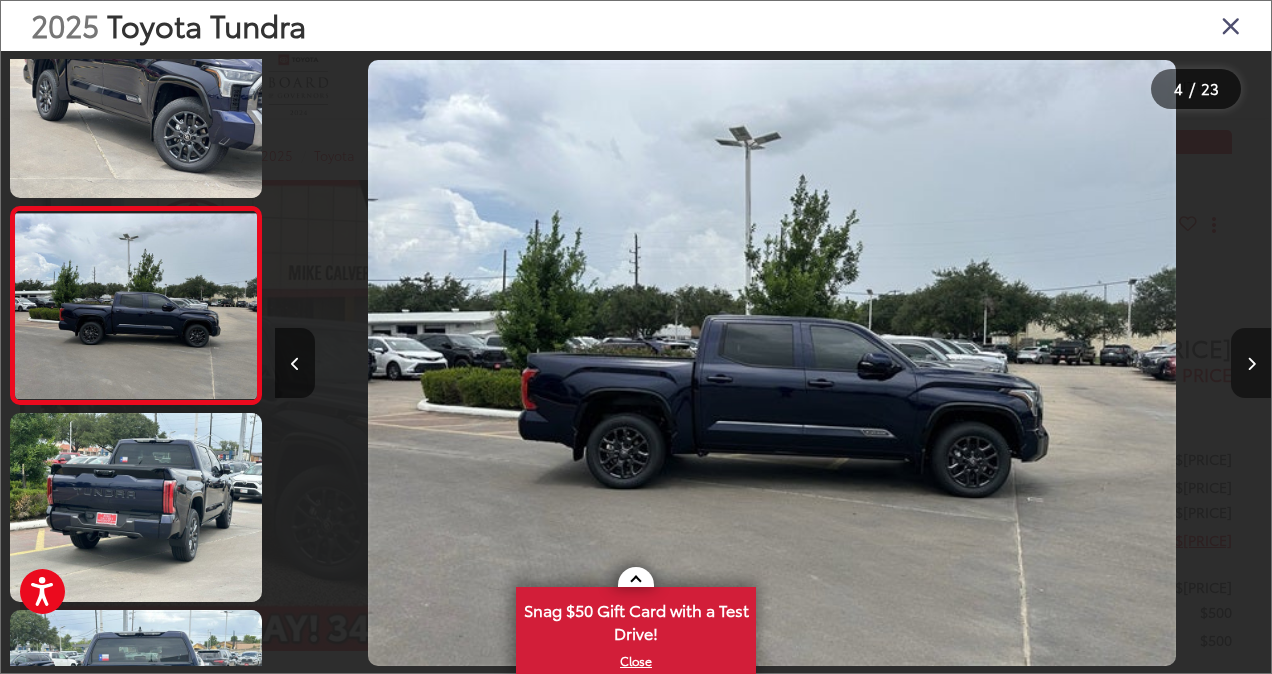 click at bounding box center (1251, 363) 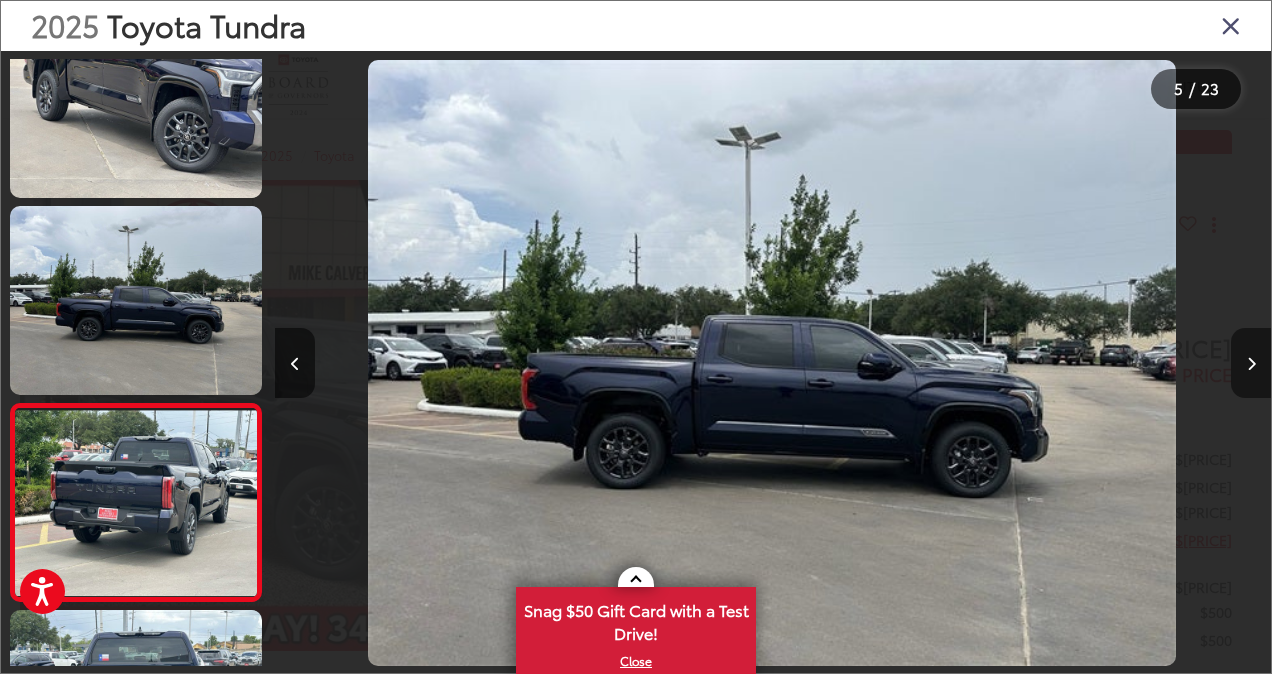 scroll, scrollTop: 0, scrollLeft: 3262, axis: horizontal 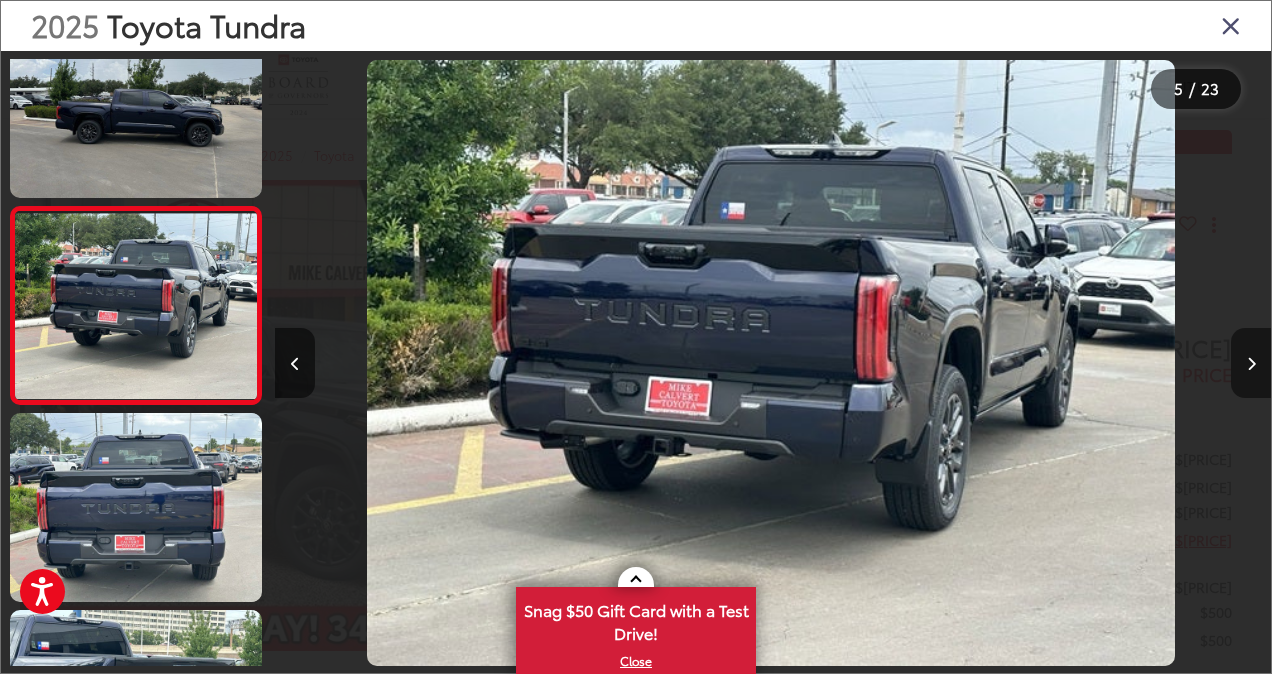 click at bounding box center [1251, 363] 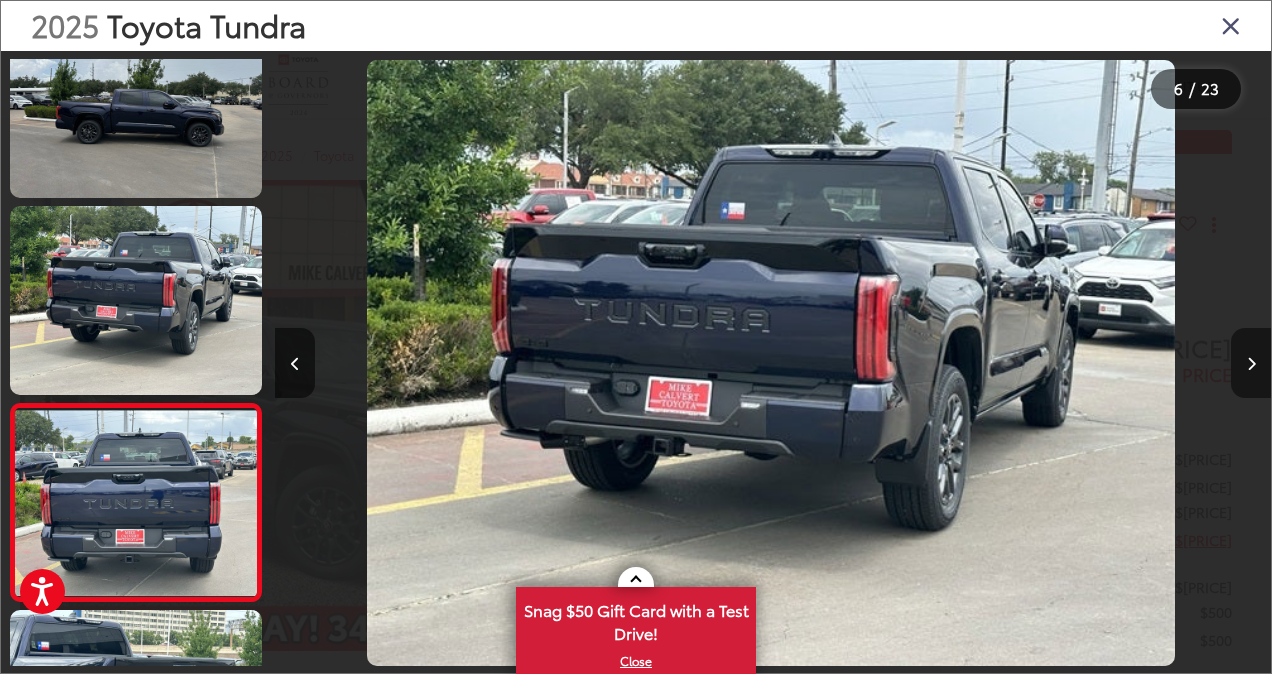 scroll, scrollTop: 0, scrollLeft: 4258, axis: horizontal 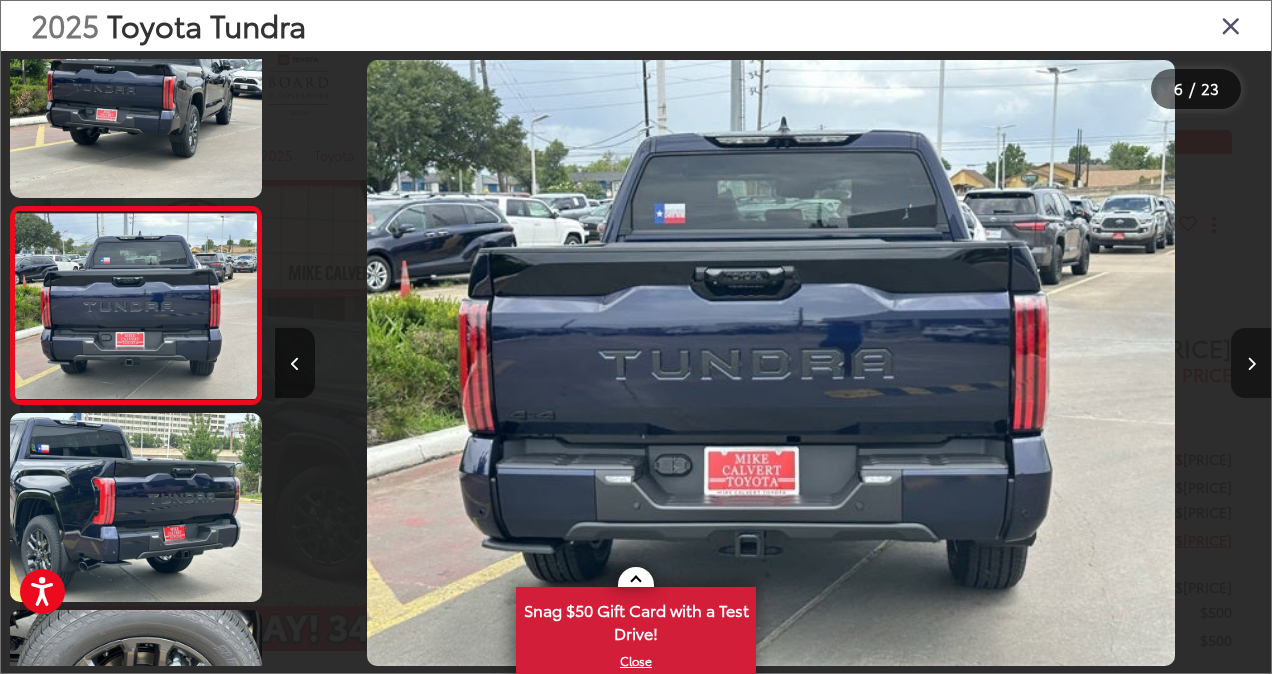 click at bounding box center [1251, 363] 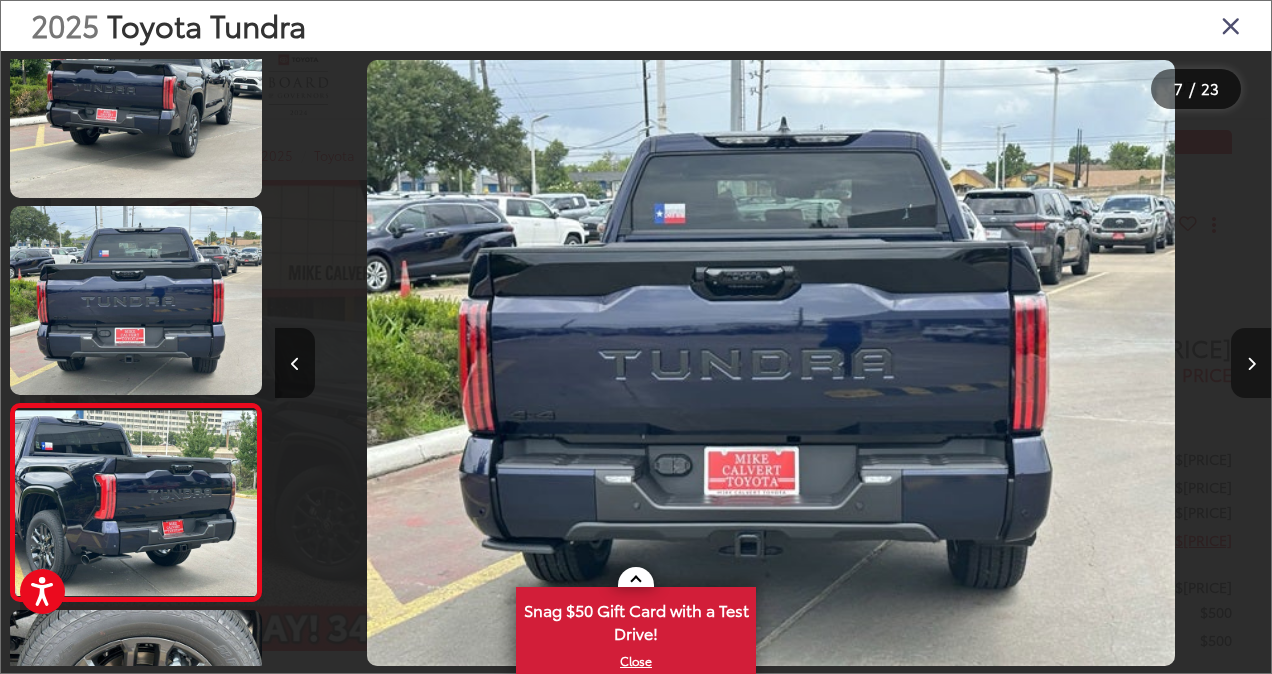 scroll, scrollTop: 0, scrollLeft: 5256, axis: horizontal 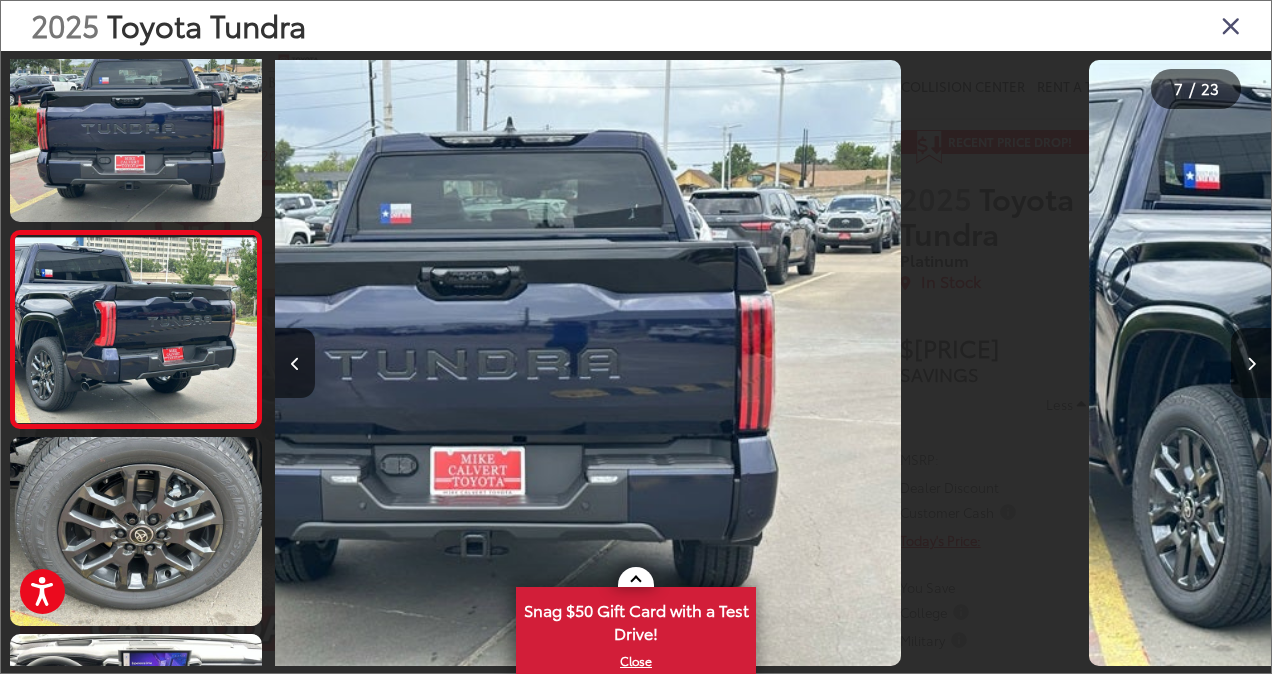 click at bounding box center (1251, 363) 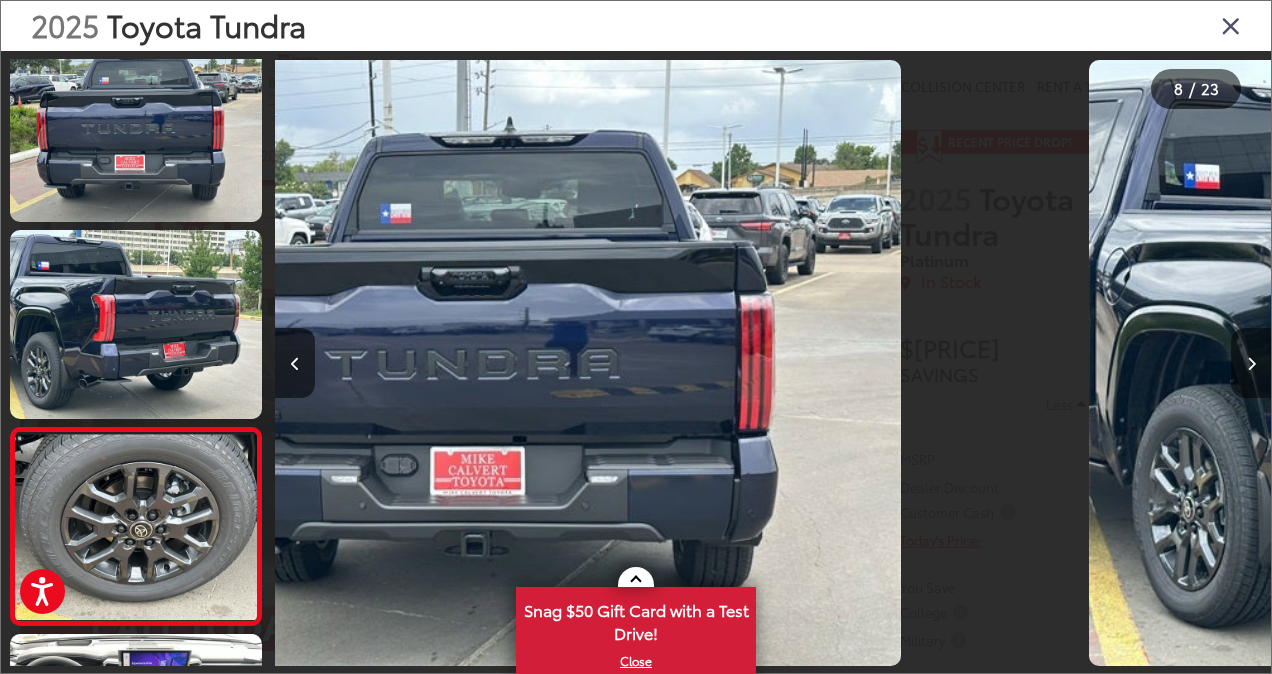 scroll, scrollTop: 1105, scrollLeft: 0, axis: vertical 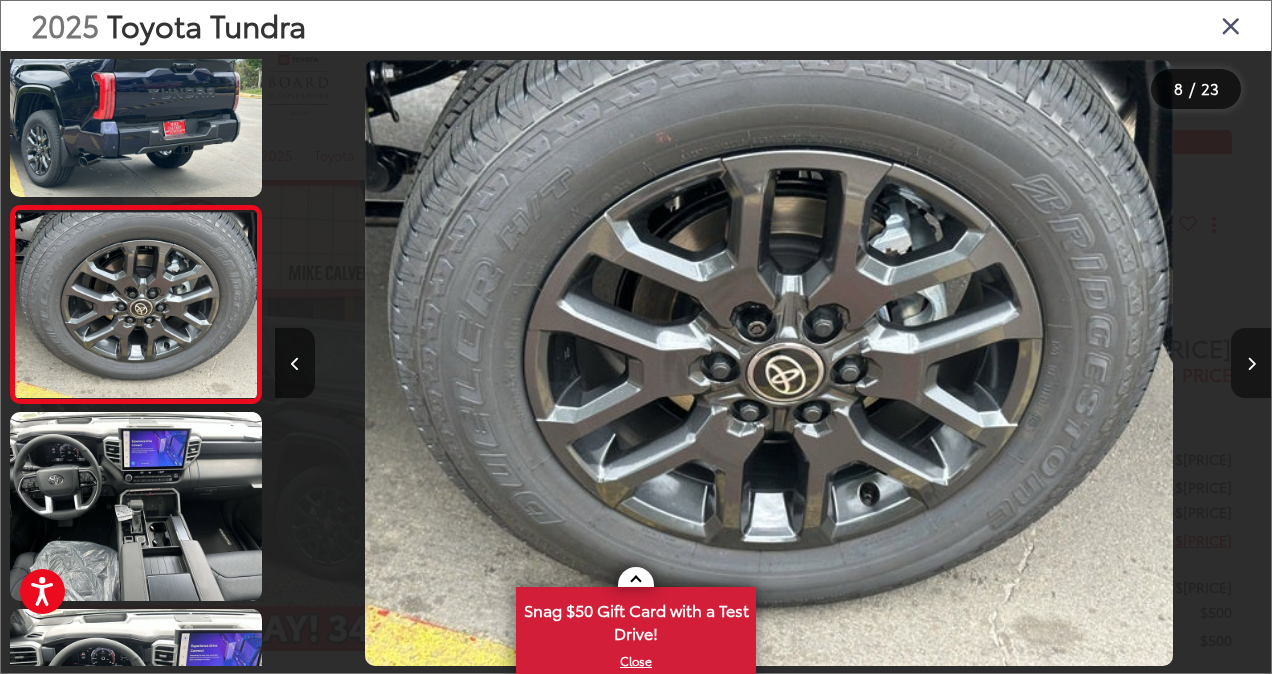 click at bounding box center (1251, 363) 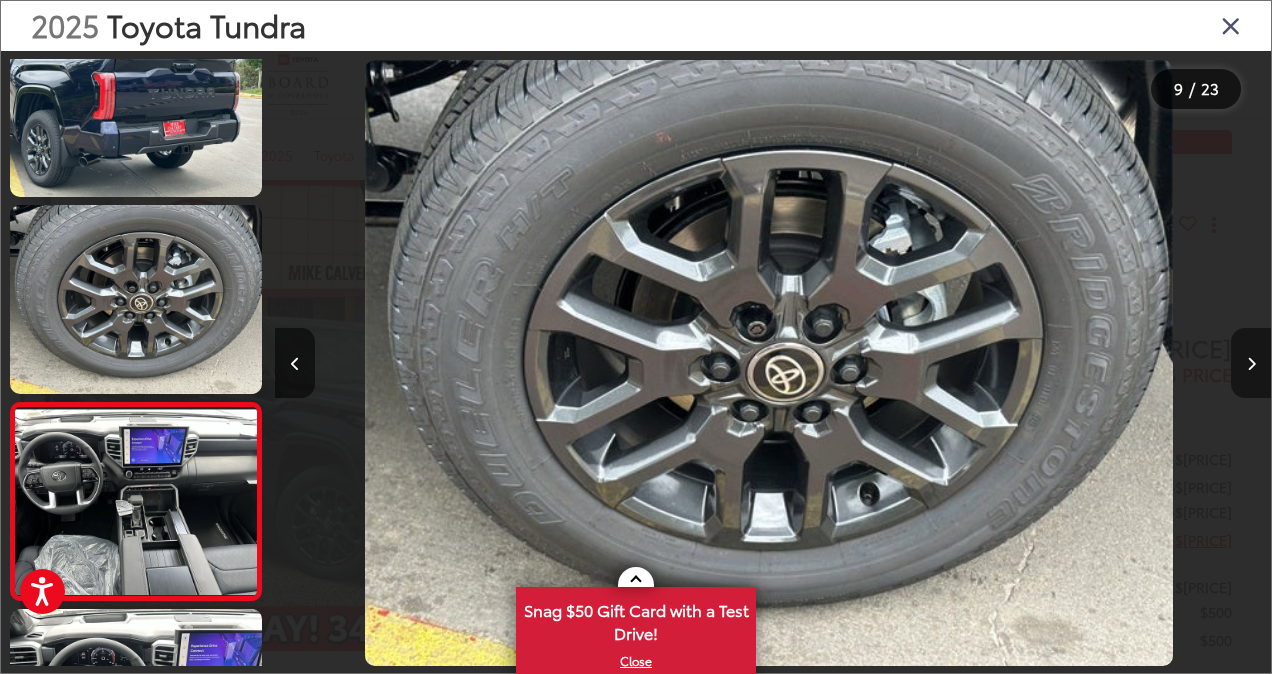 scroll, scrollTop: 0, scrollLeft: 7042, axis: horizontal 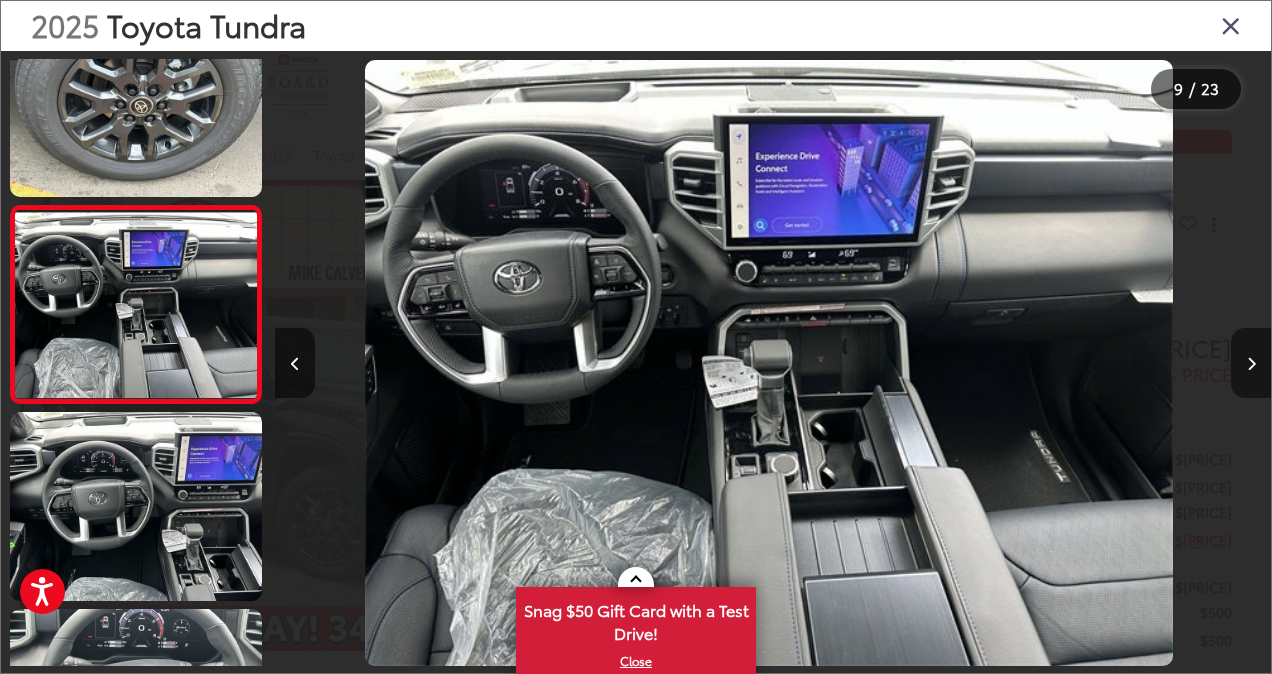 click at bounding box center (1251, 363) 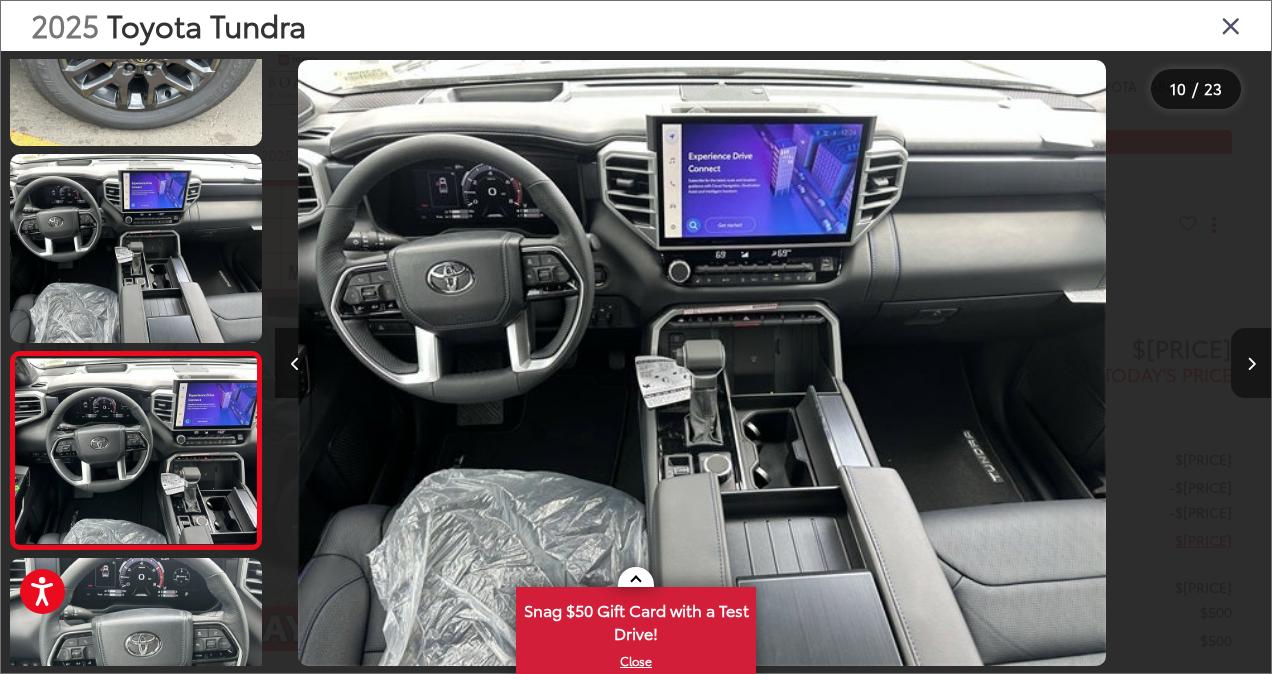 scroll, scrollTop: 1604, scrollLeft: 0, axis: vertical 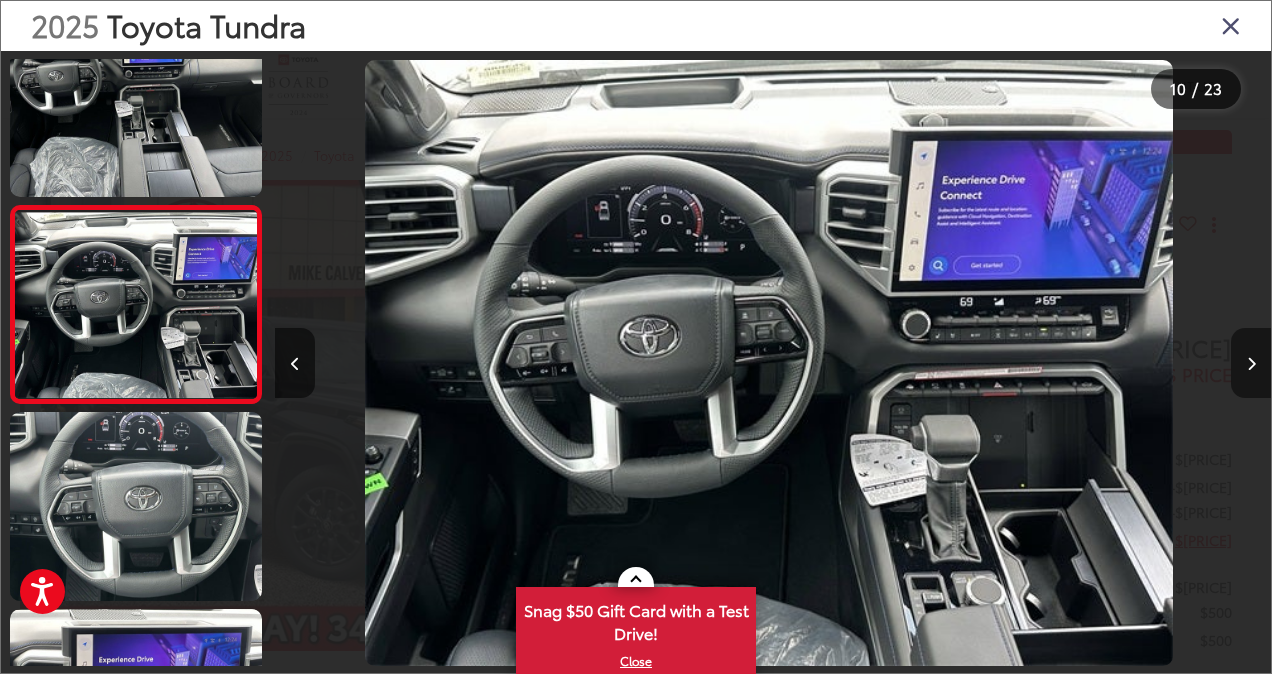 click at bounding box center [1251, 363] 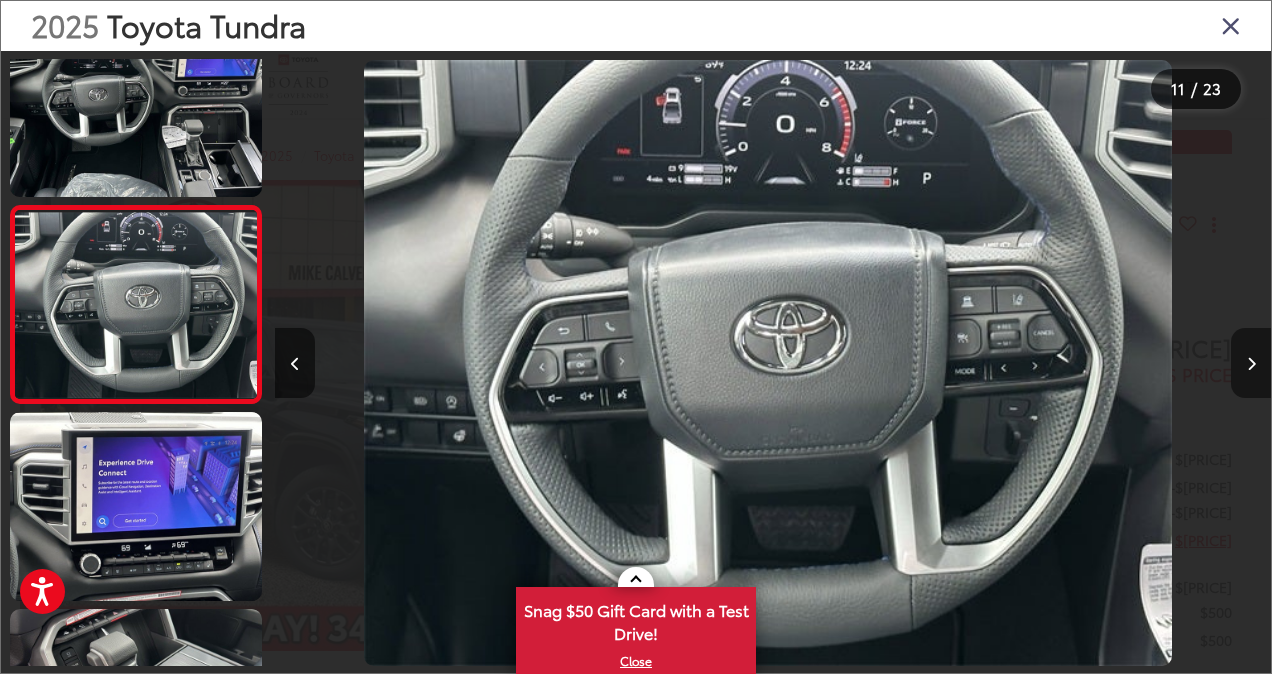 click at bounding box center [1251, 363] 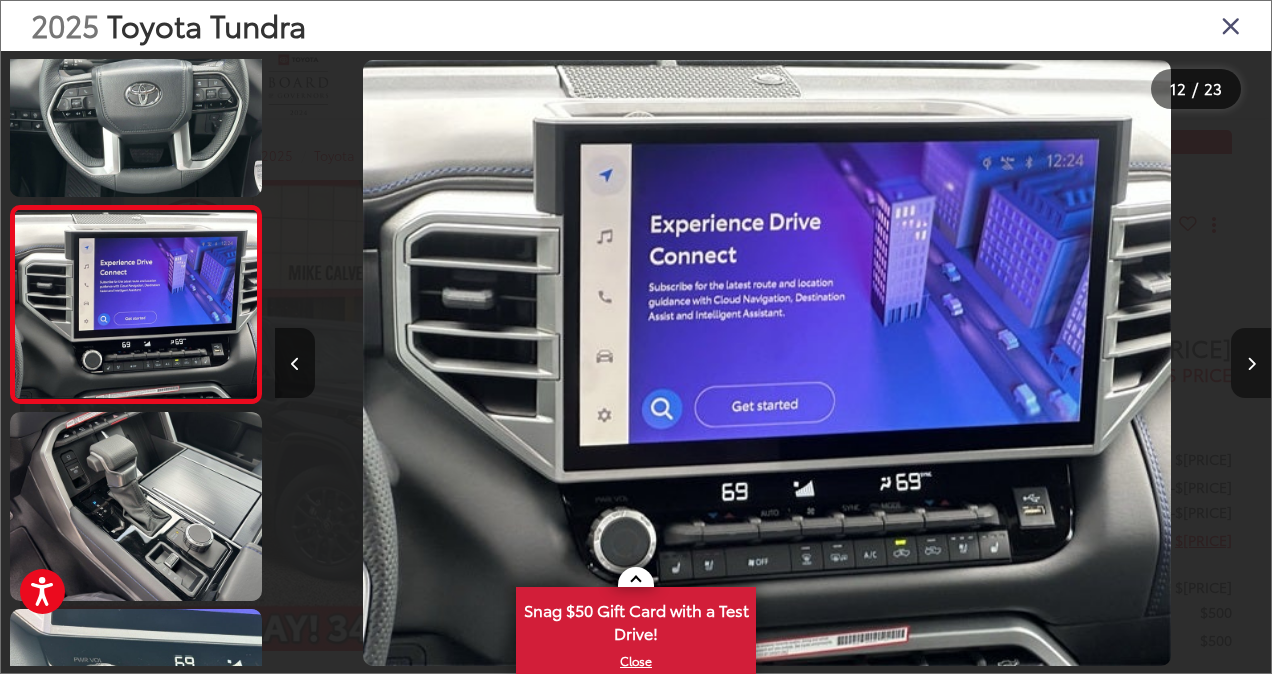 click at bounding box center (1251, 363) 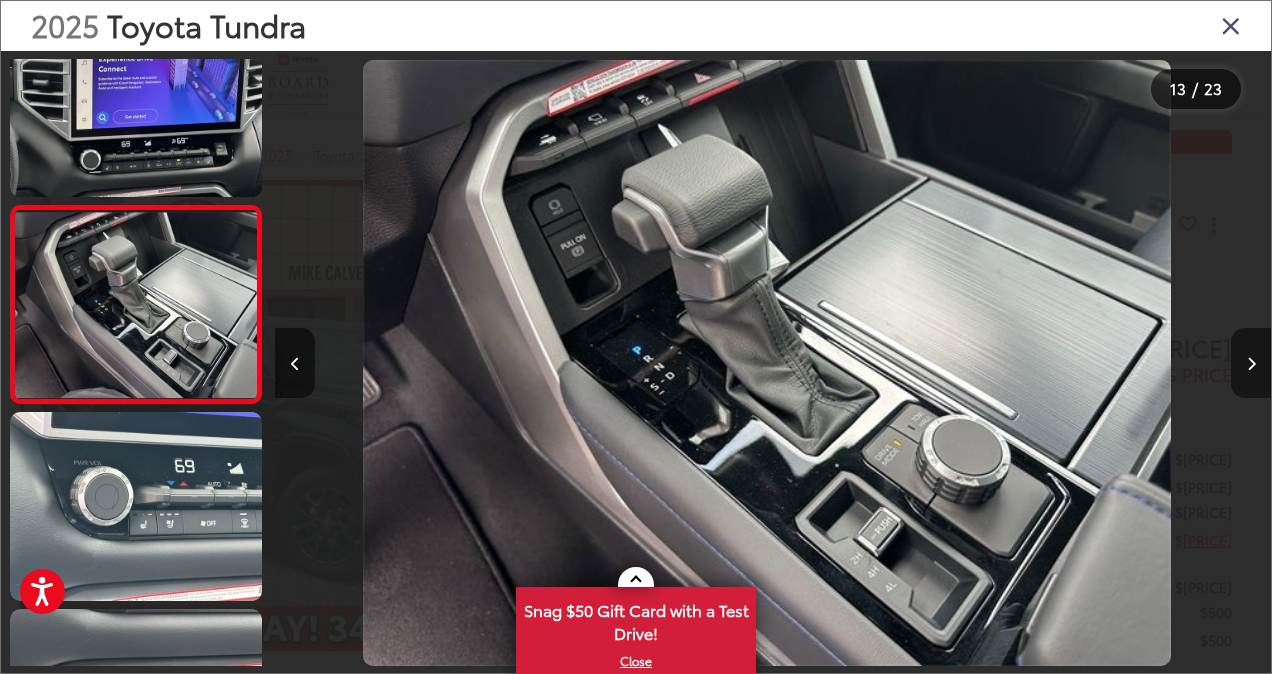 click at bounding box center (1251, 363) 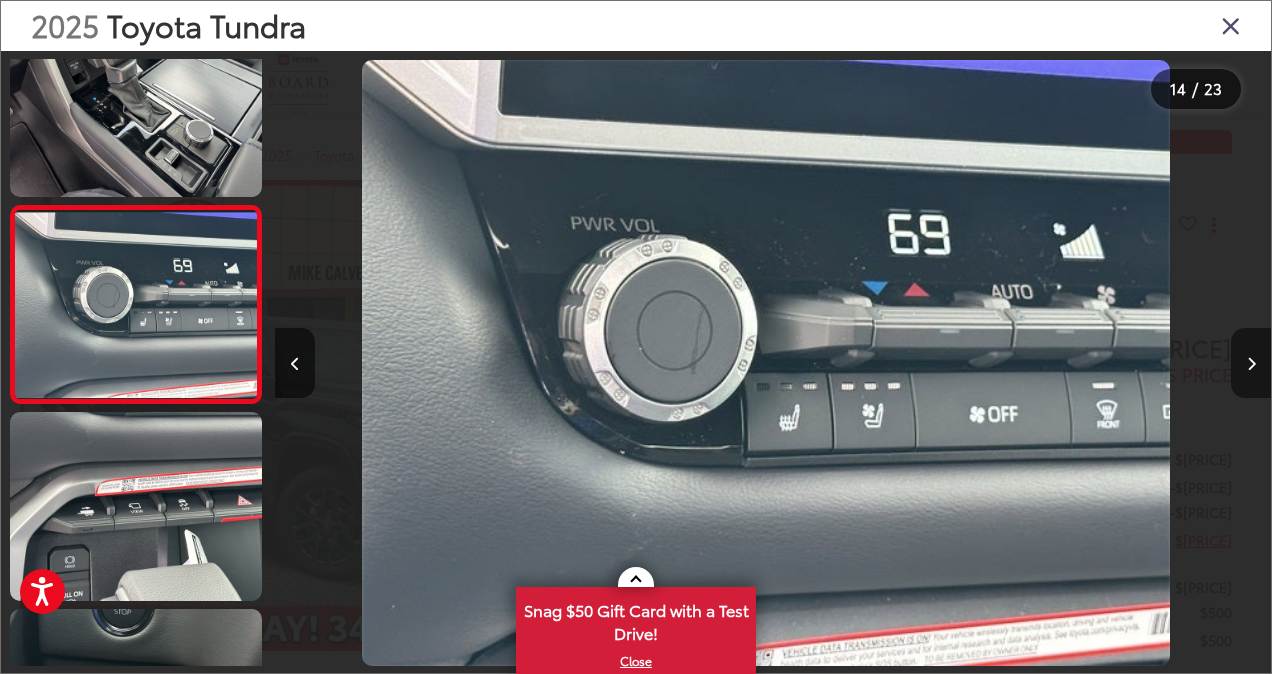 click at bounding box center [1251, 363] 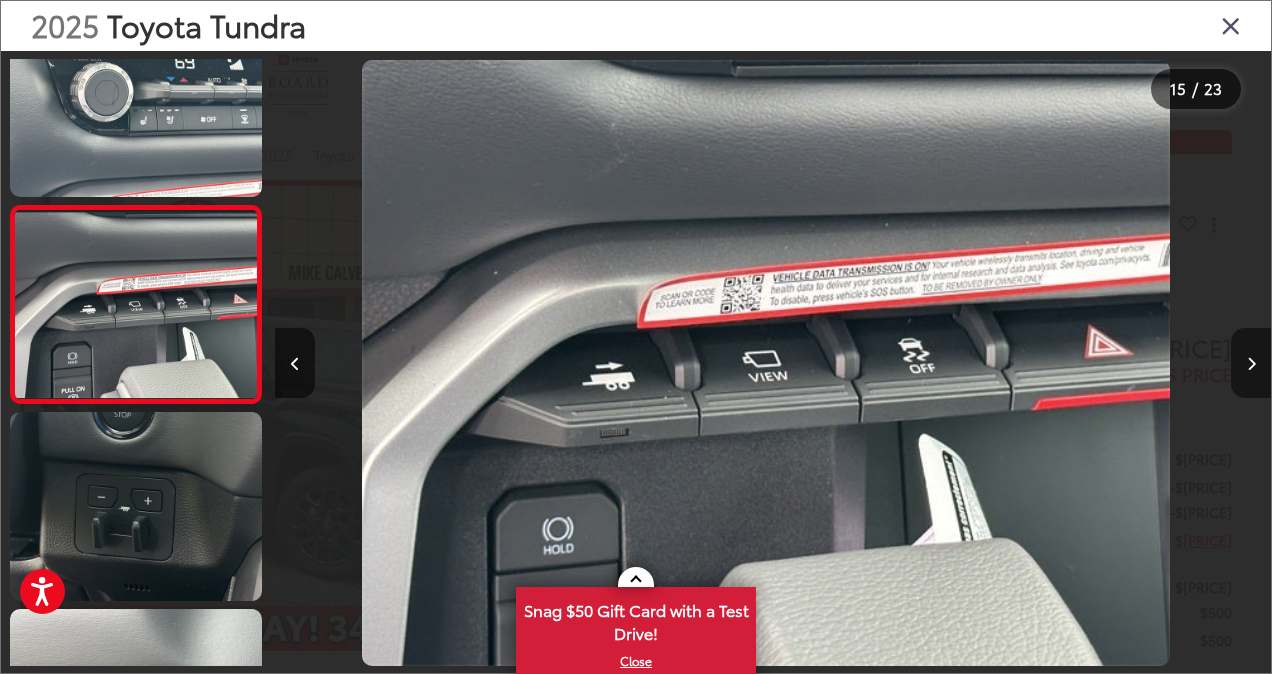 click at bounding box center (1251, 363) 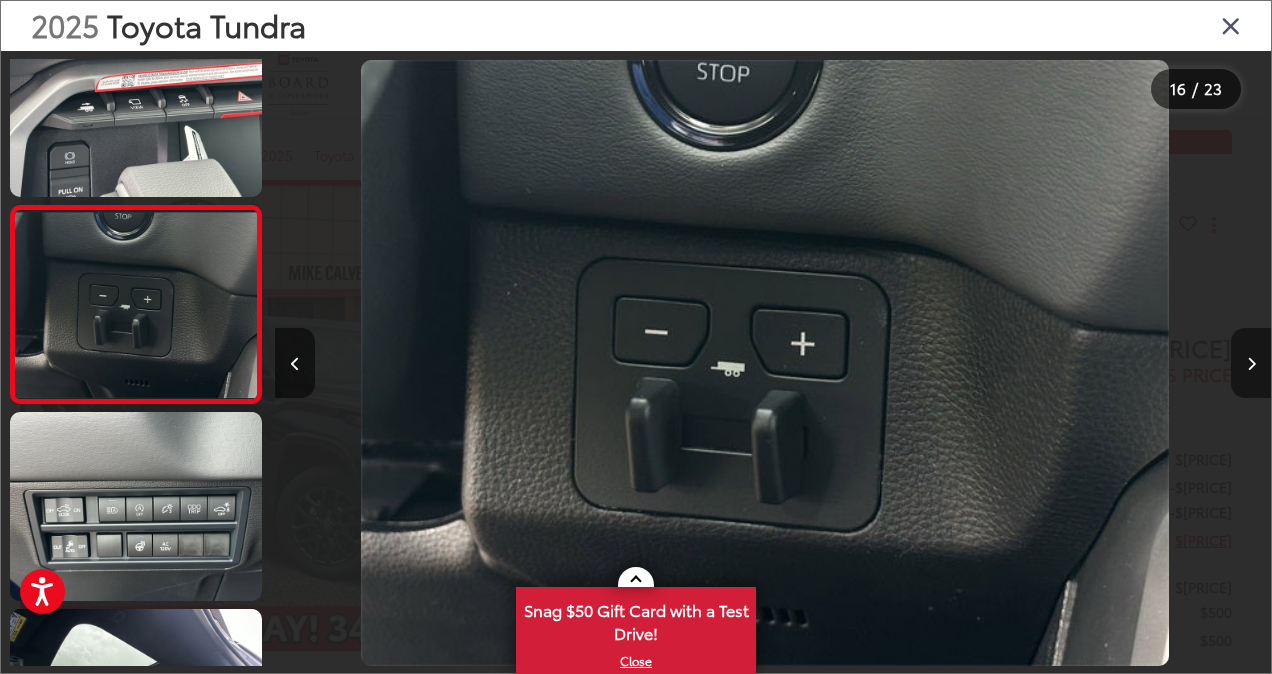 click at bounding box center (1251, 363) 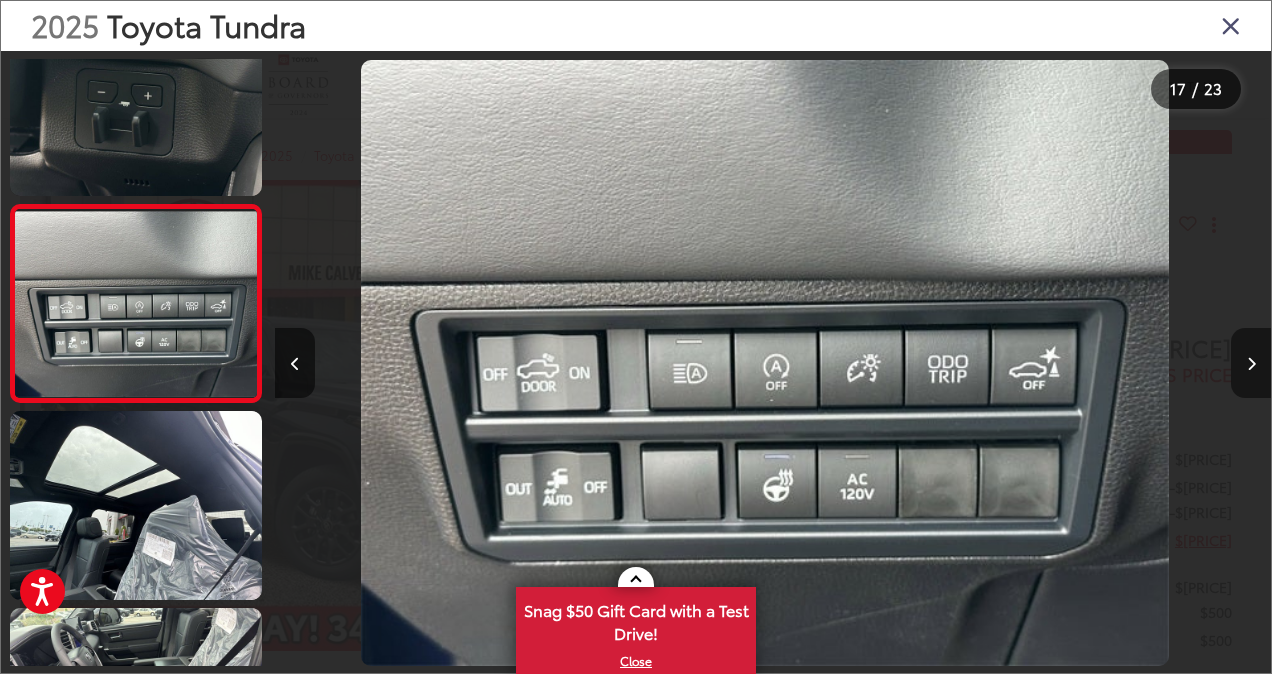 click at bounding box center (1251, 363) 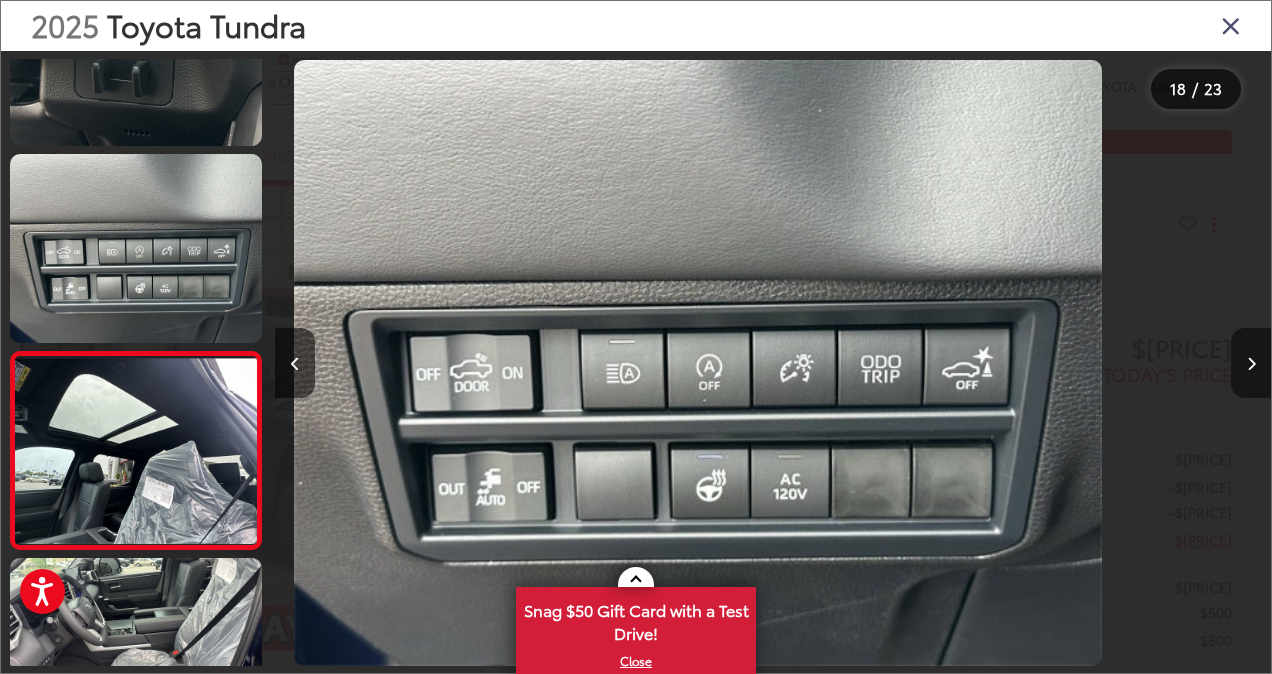 click at bounding box center [1251, 363] 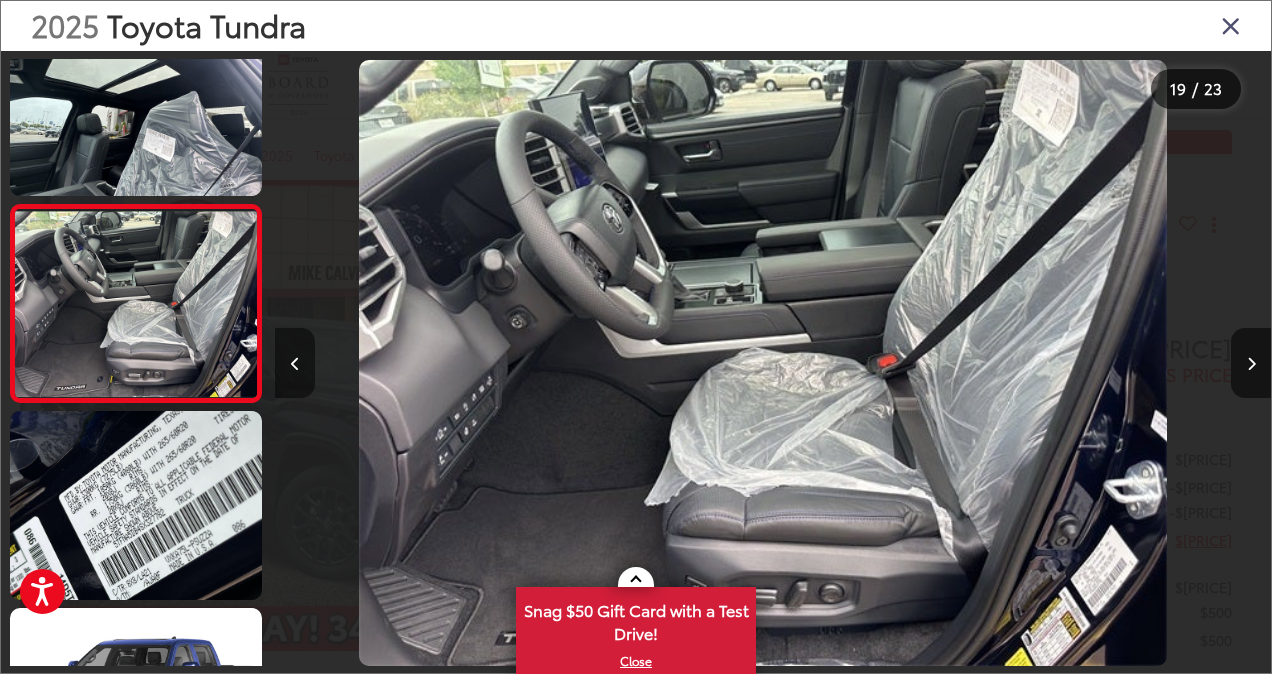 click at bounding box center [295, 363] 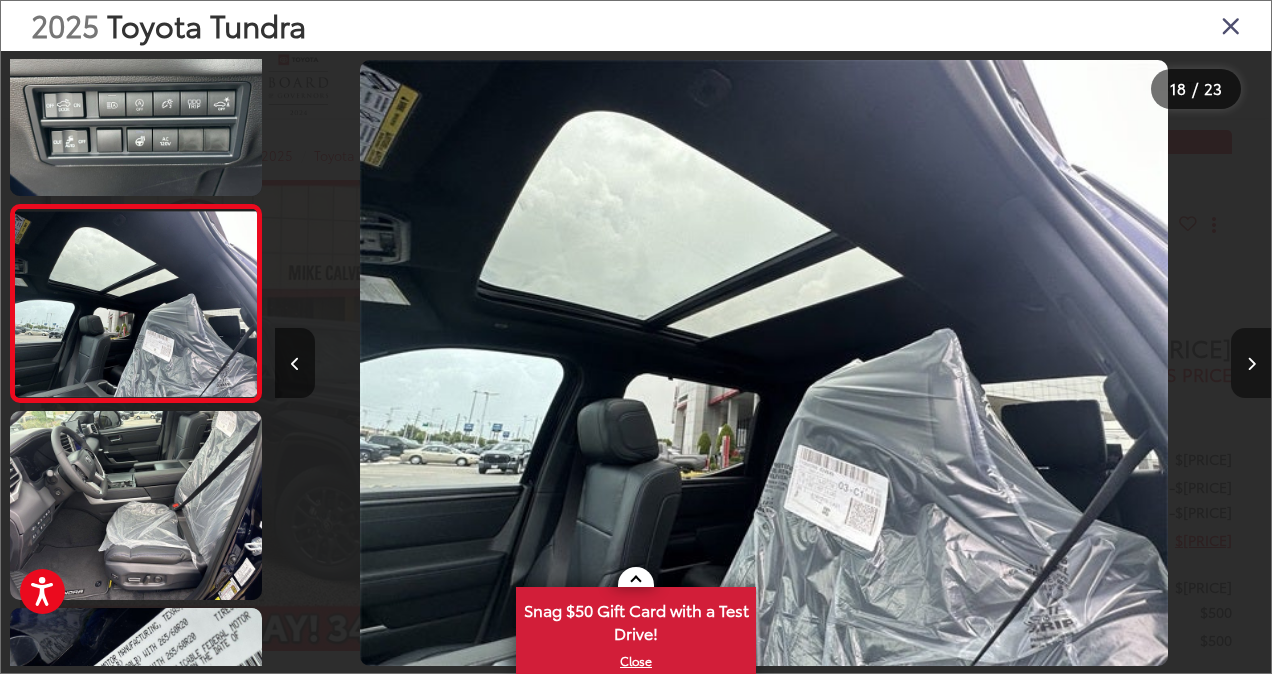 click at bounding box center [1251, 364] 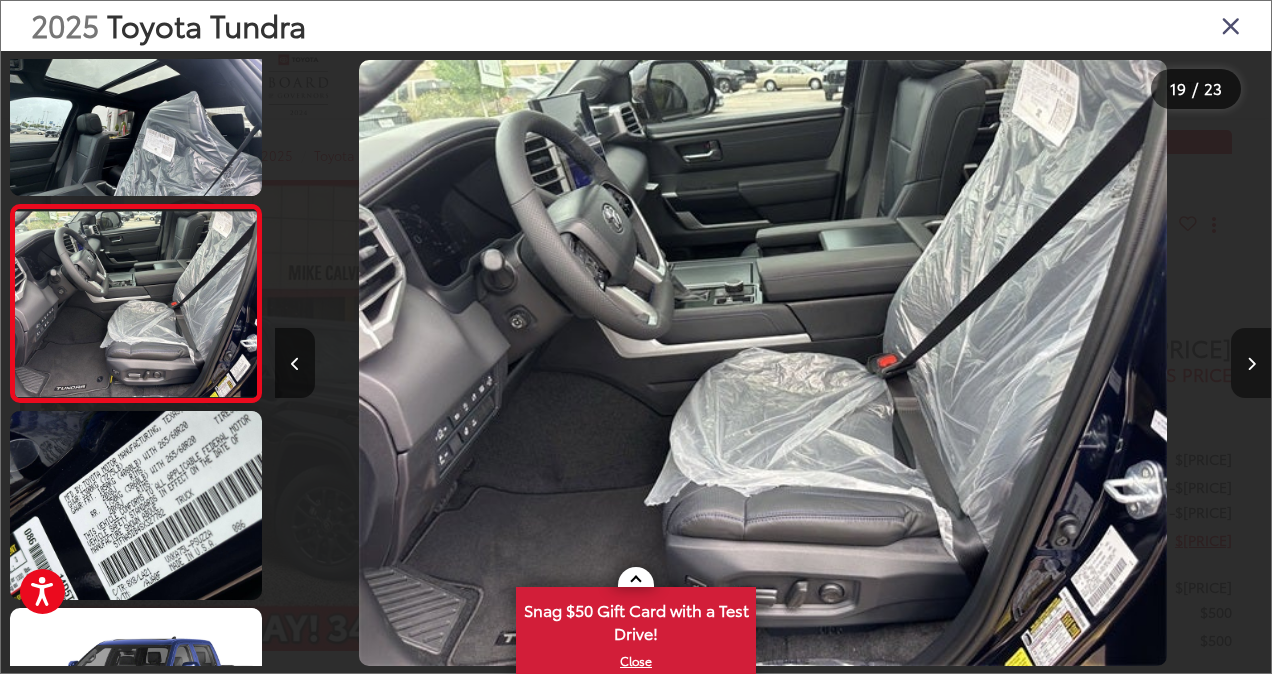 click at bounding box center (1251, 364) 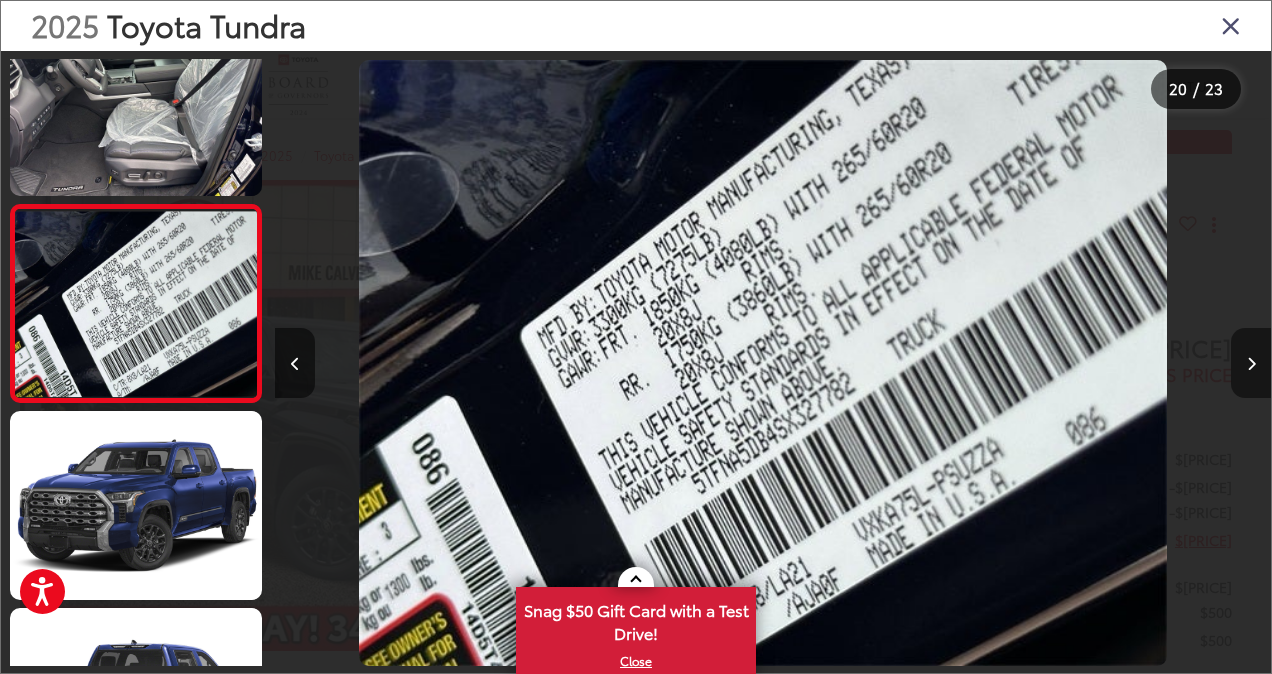 click at bounding box center [1251, 364] 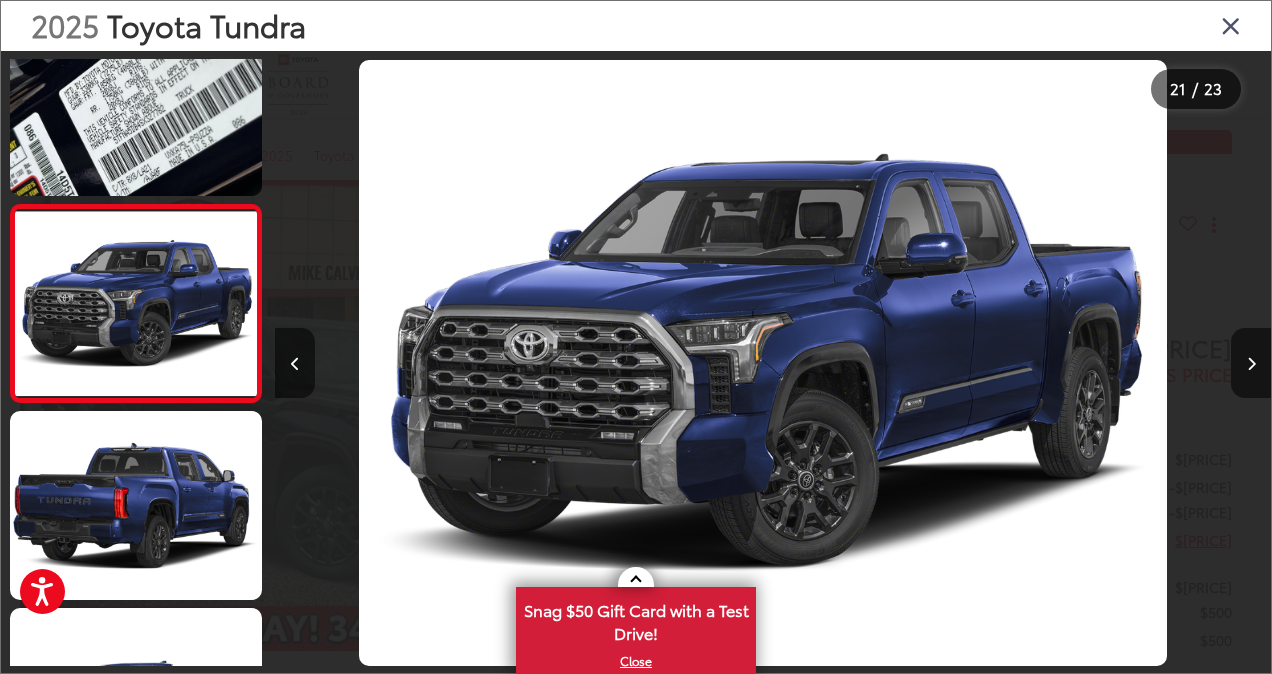 click at bounding box center (1231, 25) 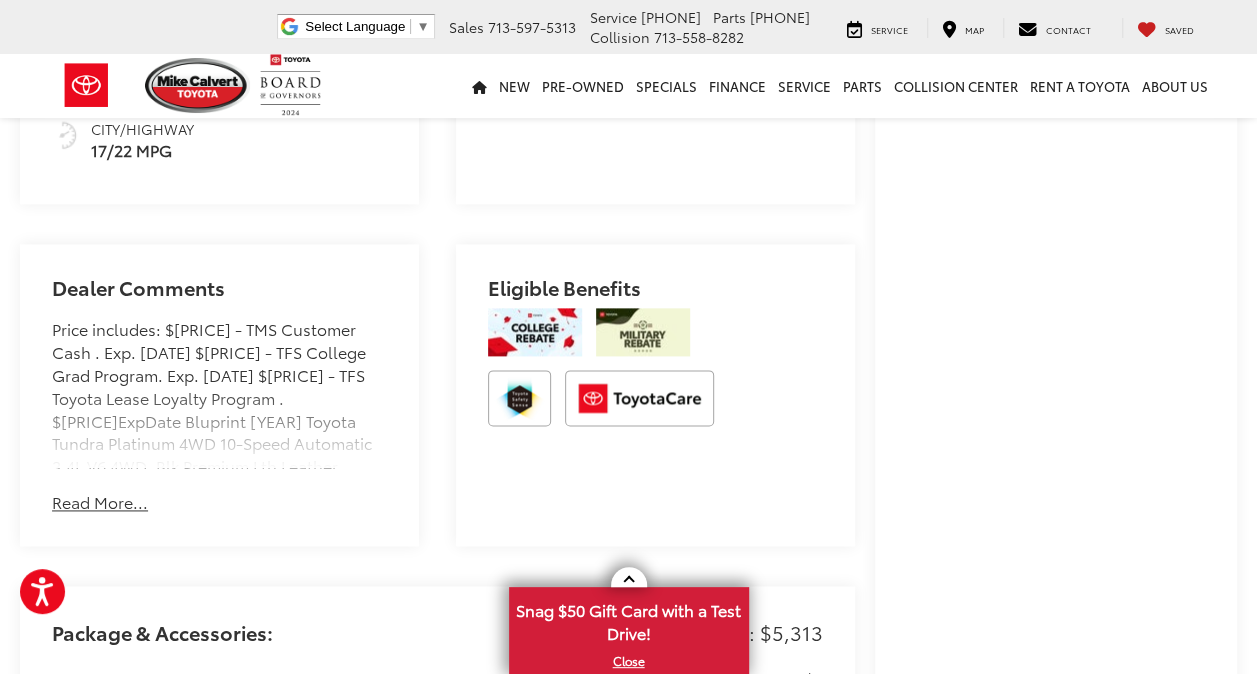 scroll, scrollTop: 1121, scrollLeft: 0, axis: vertical 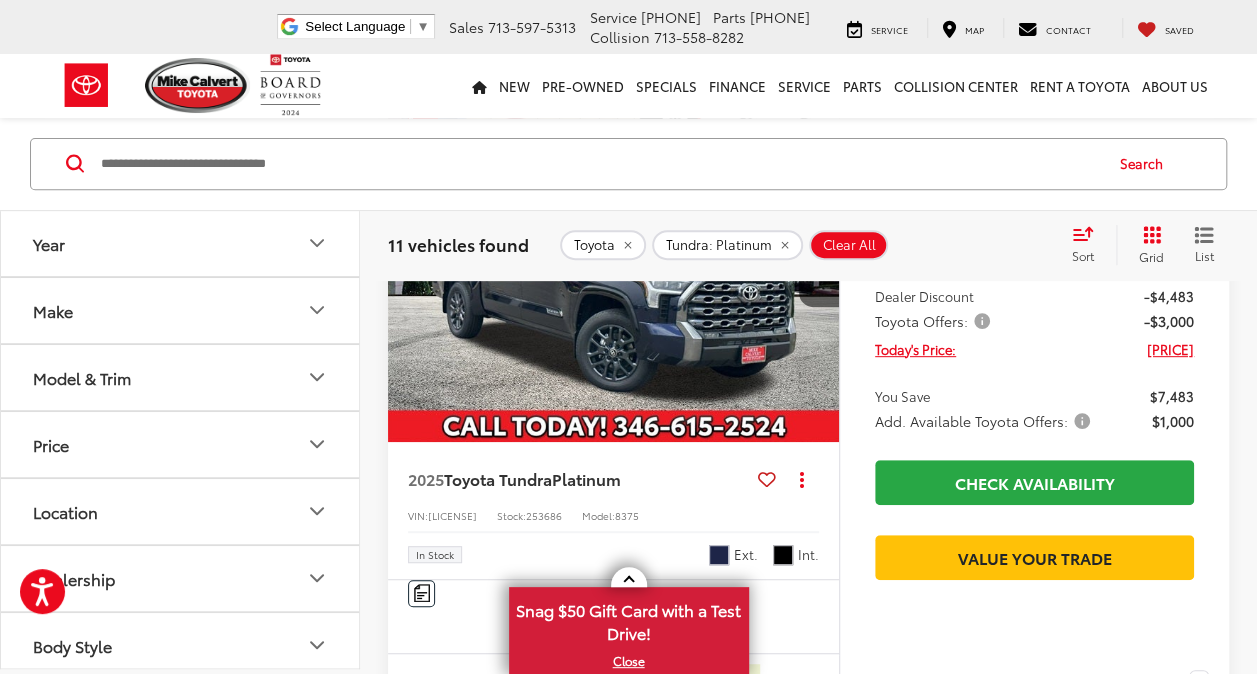drag, startPoint x: 1262, startPoint y: 662, endPoint x: 1226, endPoint y: 666, distance: 36.221542 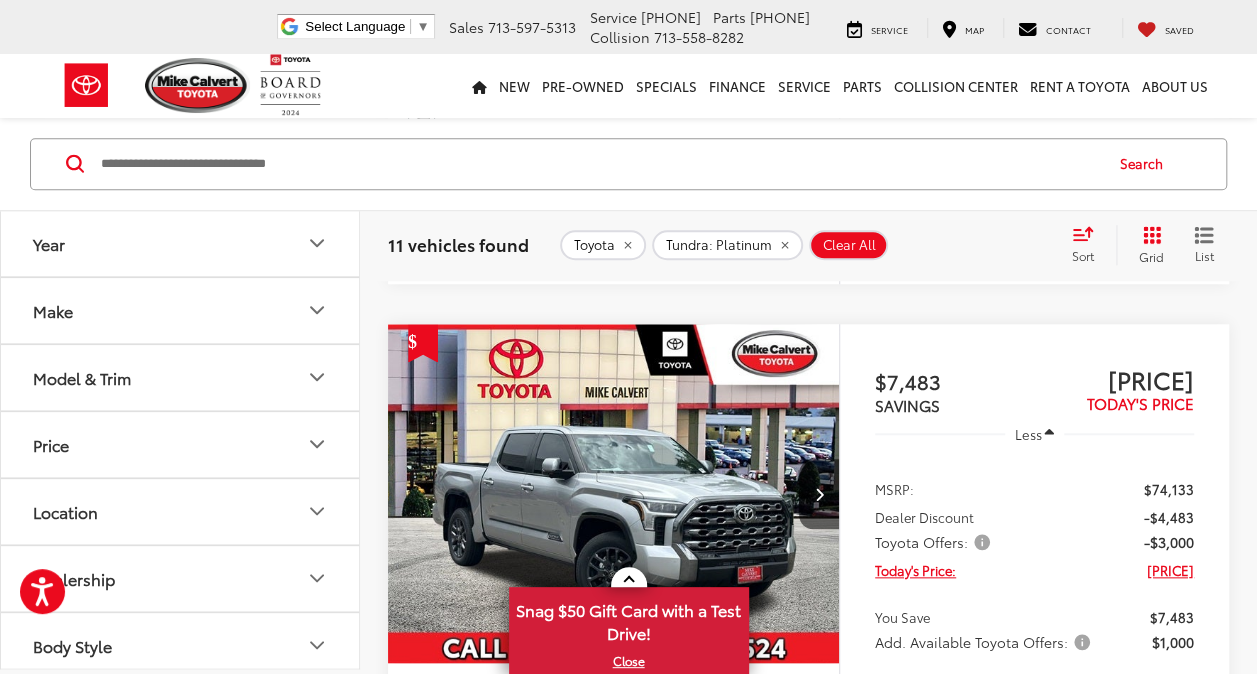 scroll, scrollTop: 822, scrollLeft: 0, axis: vertical 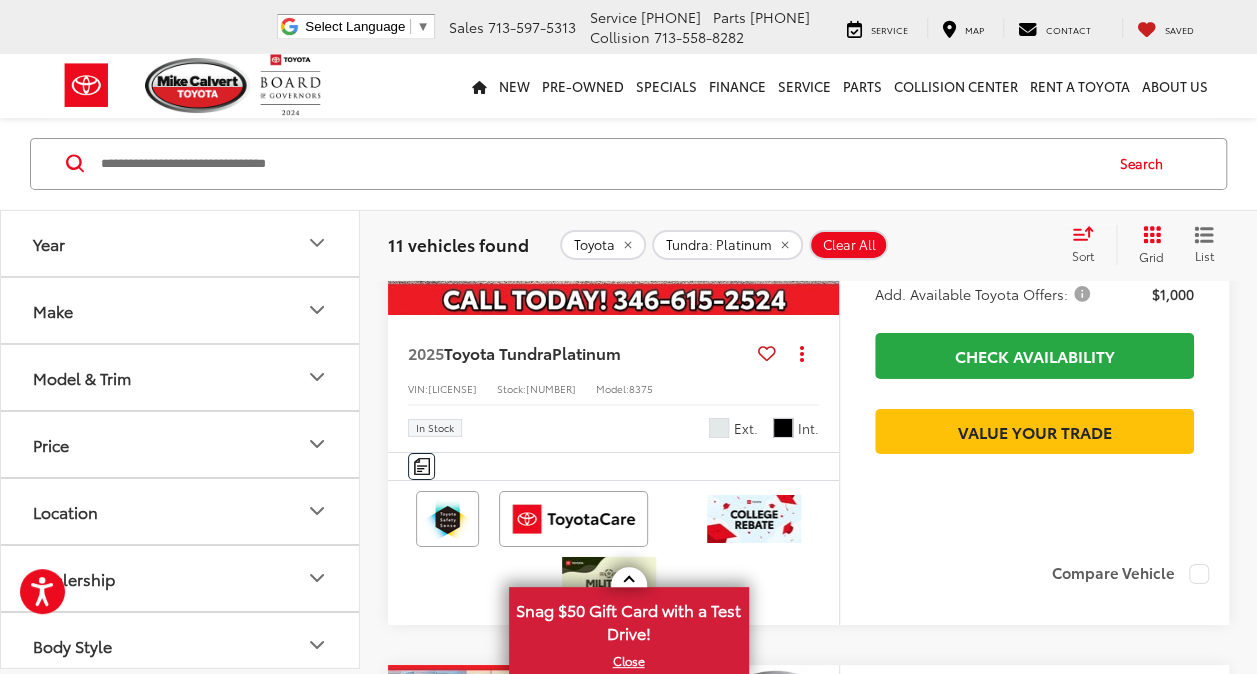 click at bounding box center [614, 146] 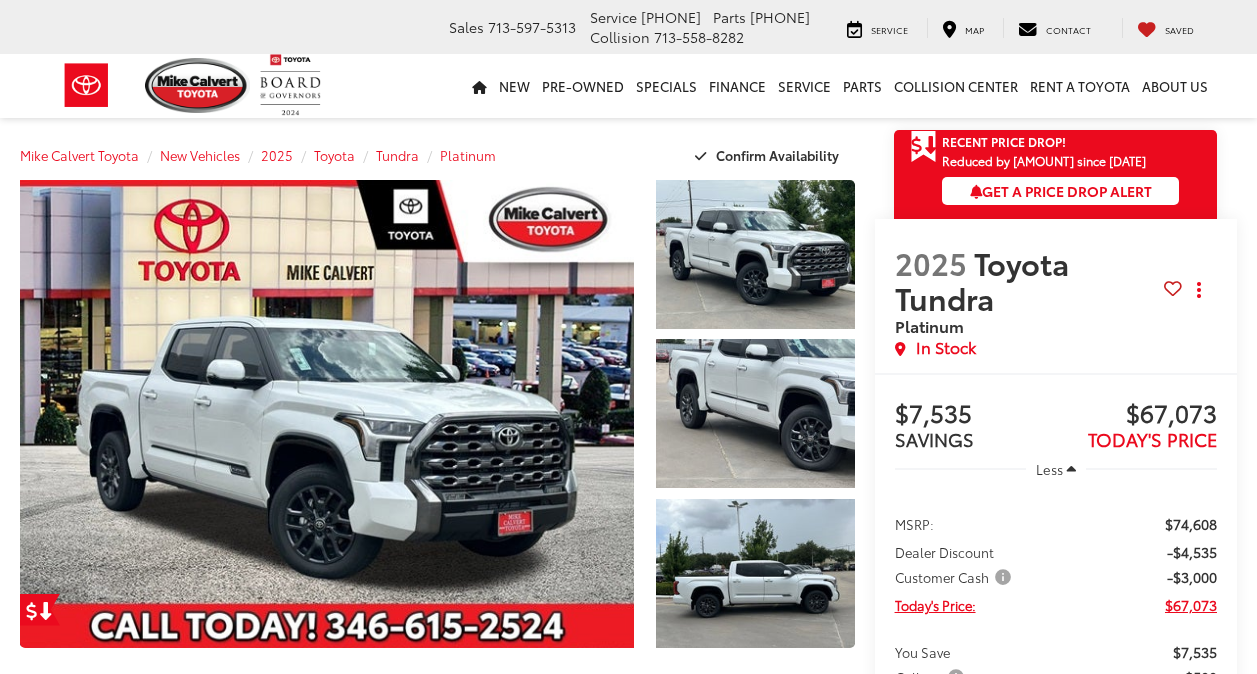 scroll, scrollTop: 0, scrollLeft: 0, axis: both 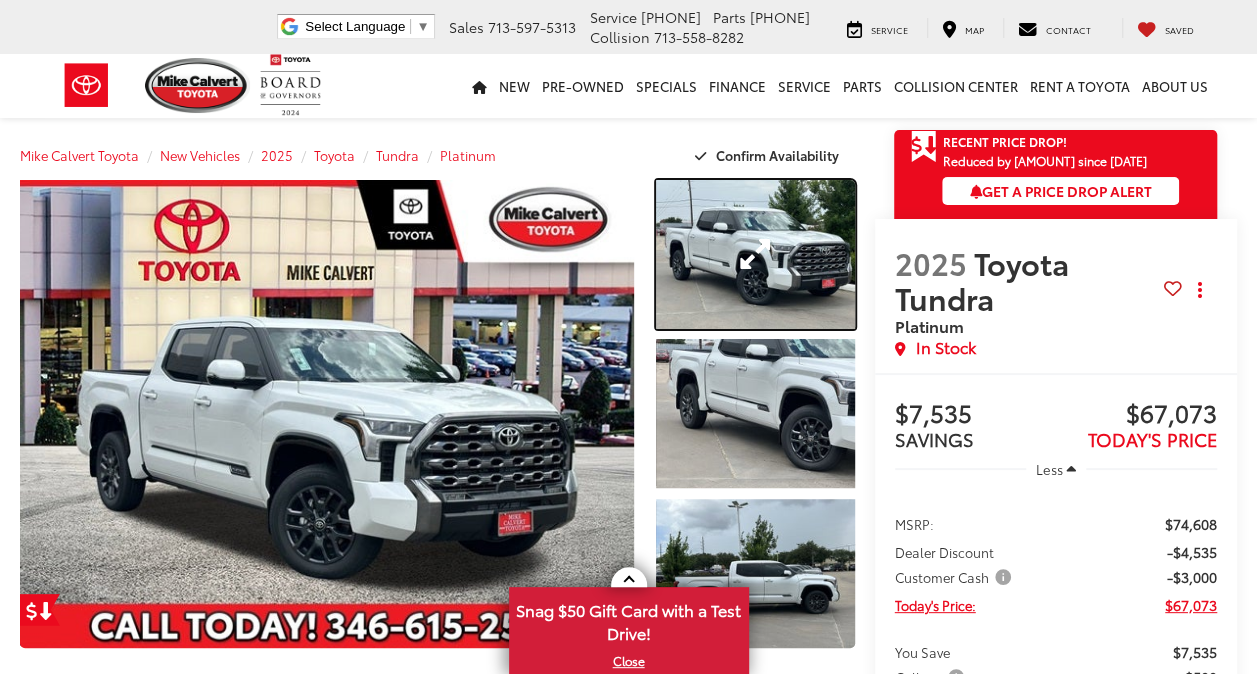 drag, startPoint x: 0, startPoint y: 0, endPoint x: 770, endPoint y: 249, distance: 809.2595 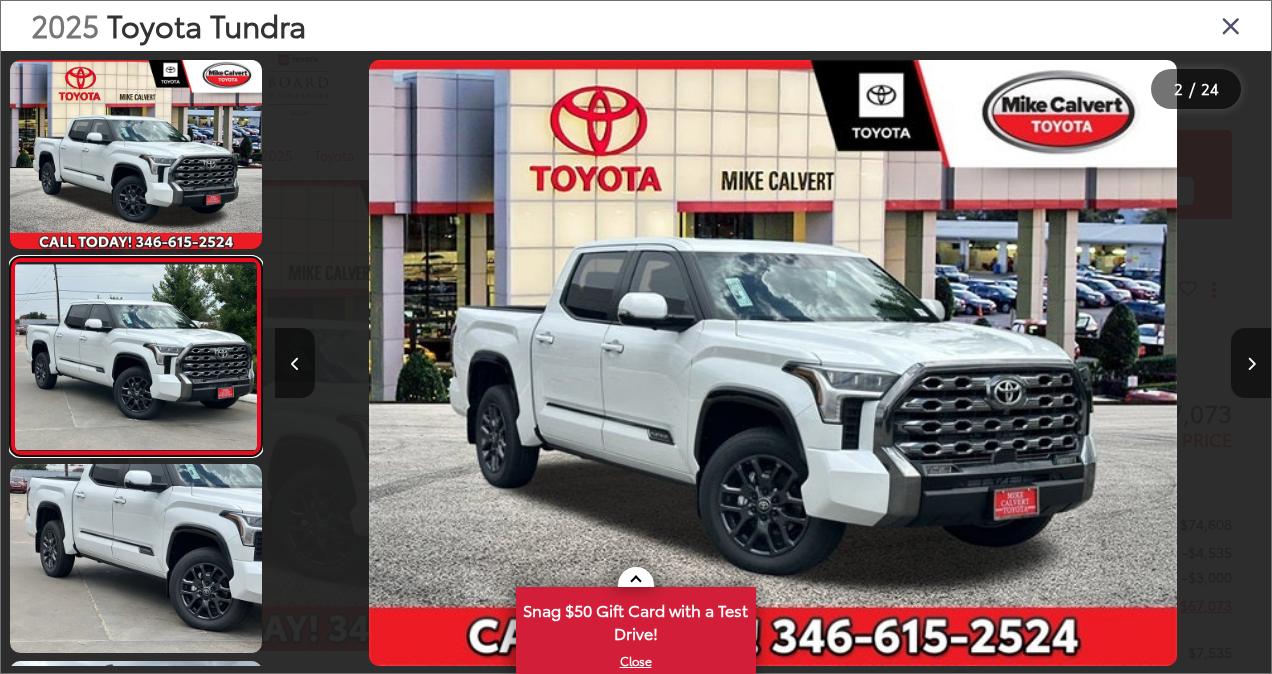 scroll, scrollTop: 0, scrollLeft: 66, axis: horizontal 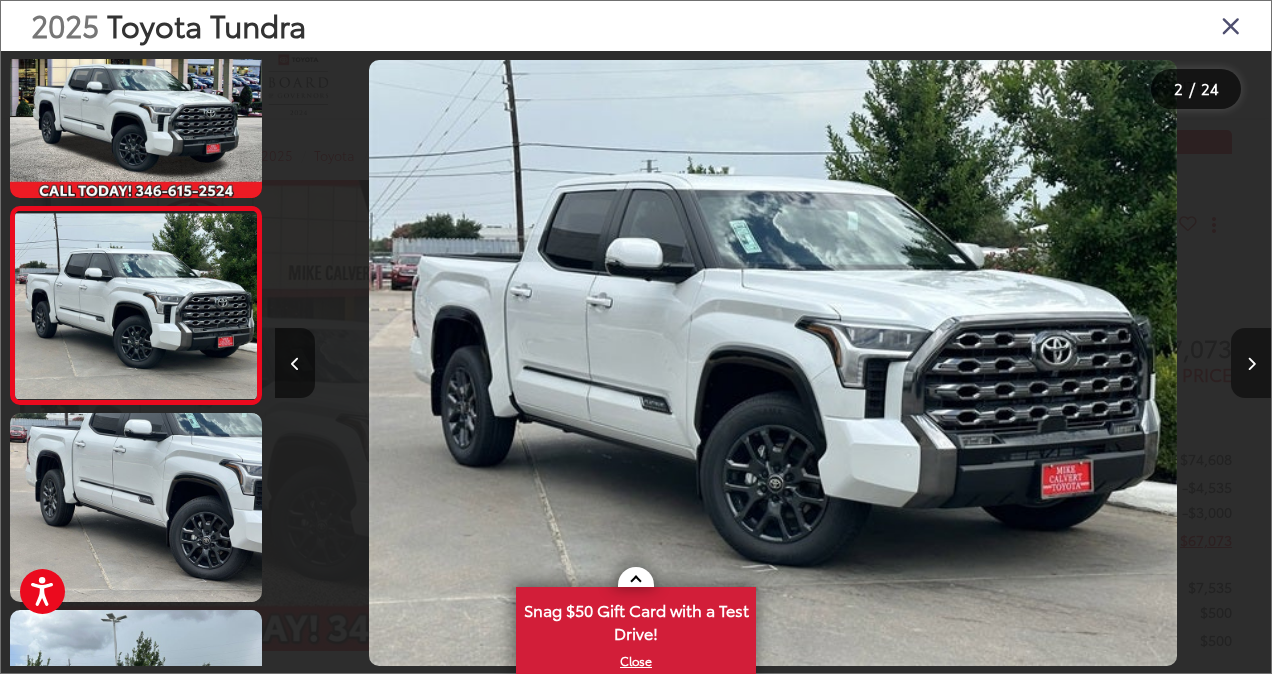 click at bounding box center [1251, 363] 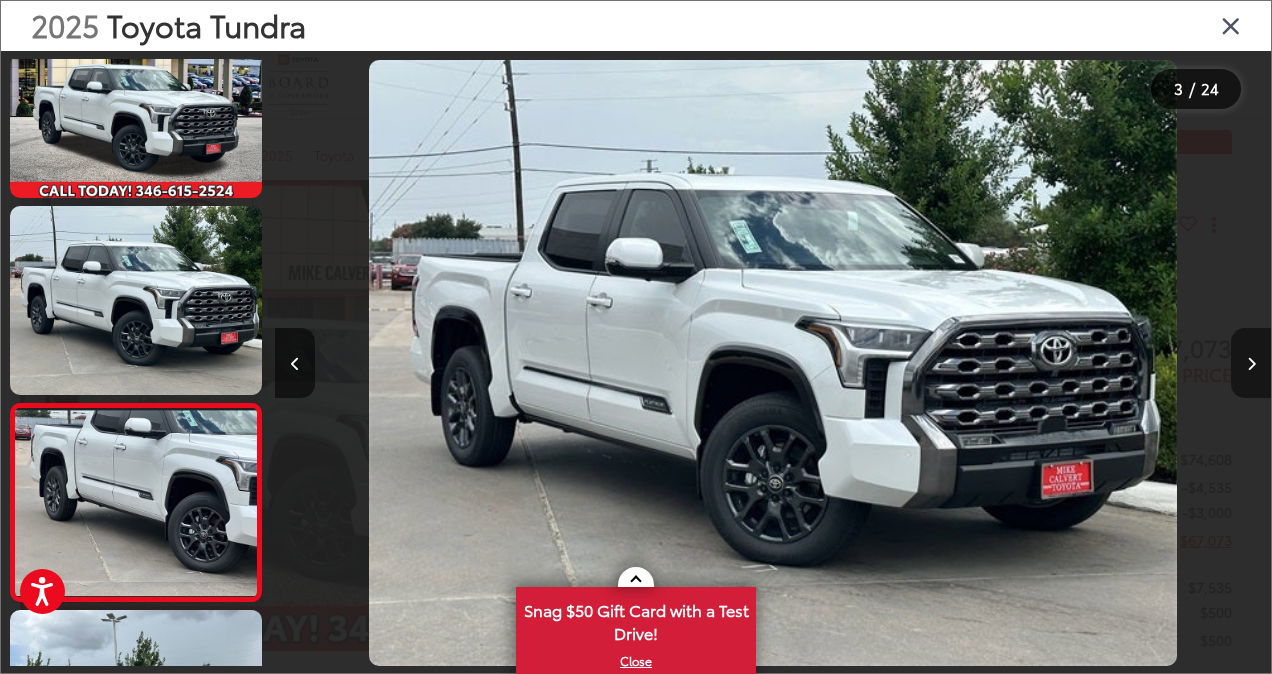 scroll, scrollTop: 0, scrollLeft: 1269, axis: horizontal 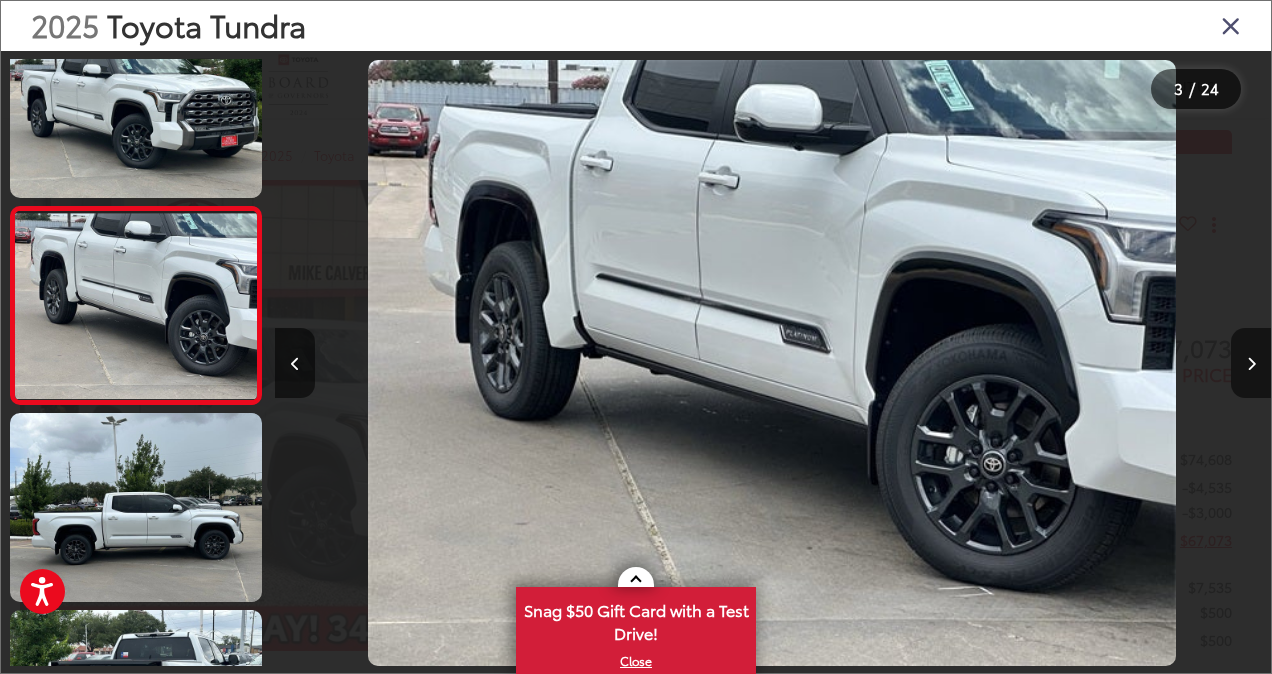 drag, startPoint x: 1248, startPoint y: 371, endPoint x: 1262, endPoint y: 197, distance: 174.56232 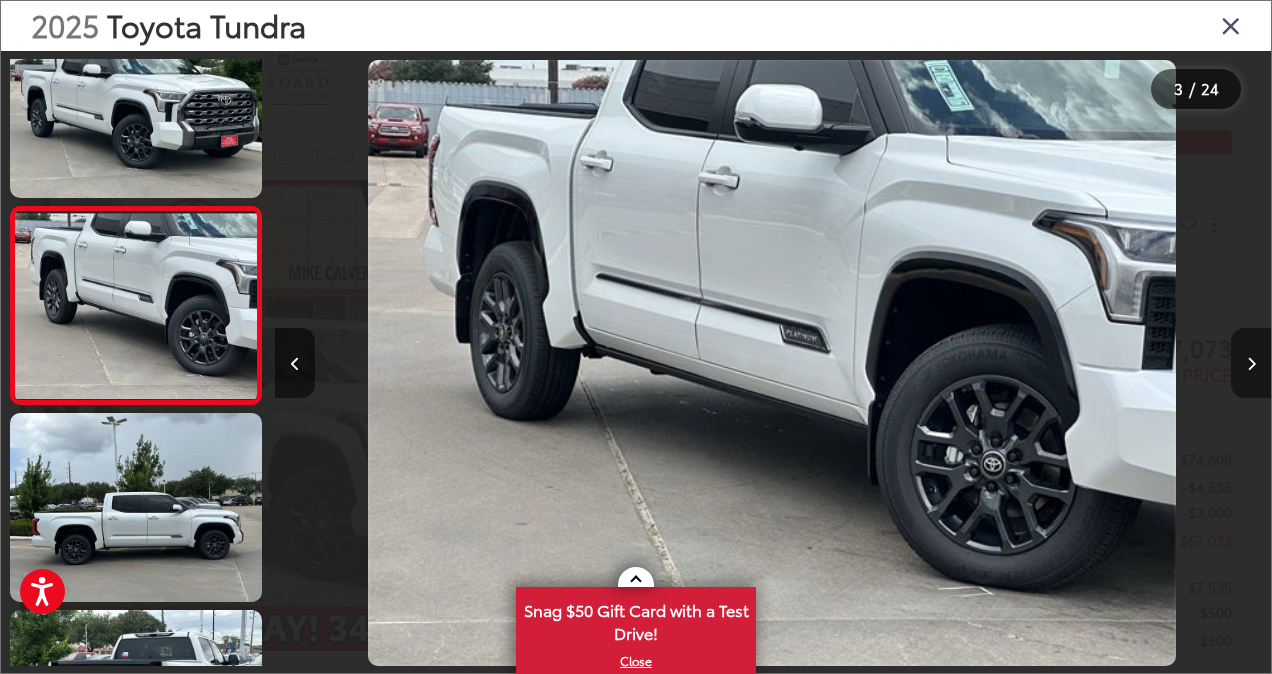 click at bounding box center [1251, 363] 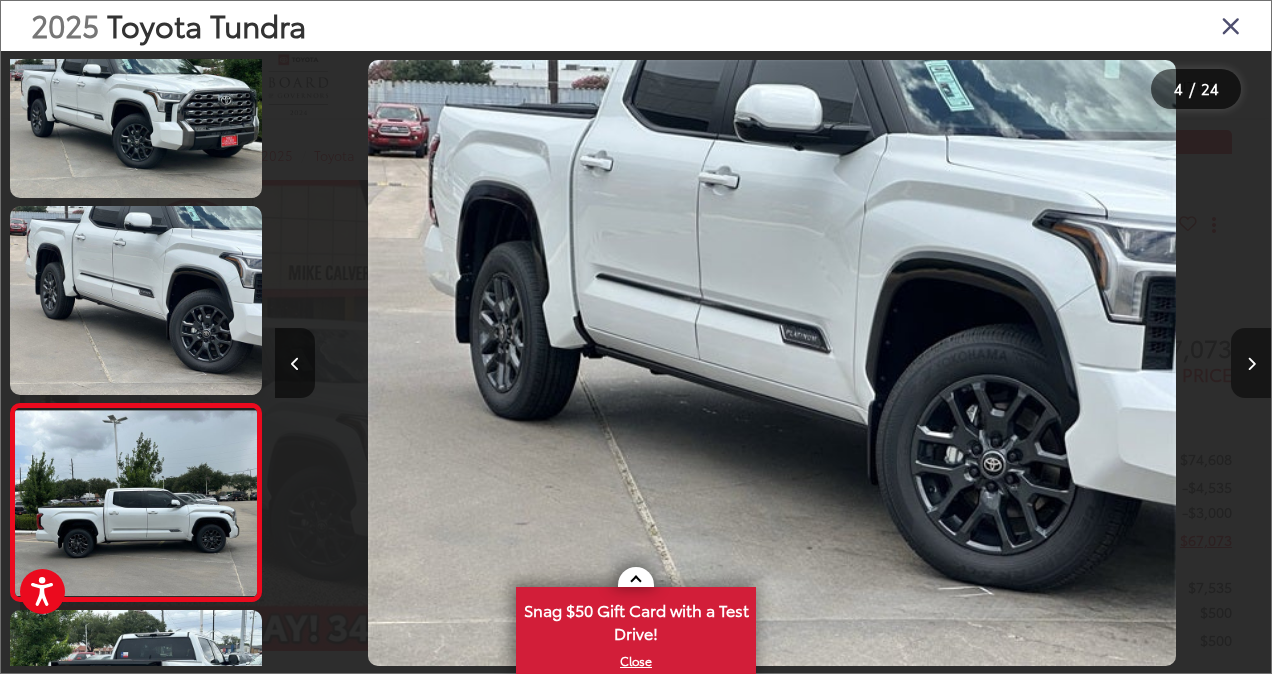 scroll, scrollTop: 0, scrollLeft: 2266, axis: horizontal 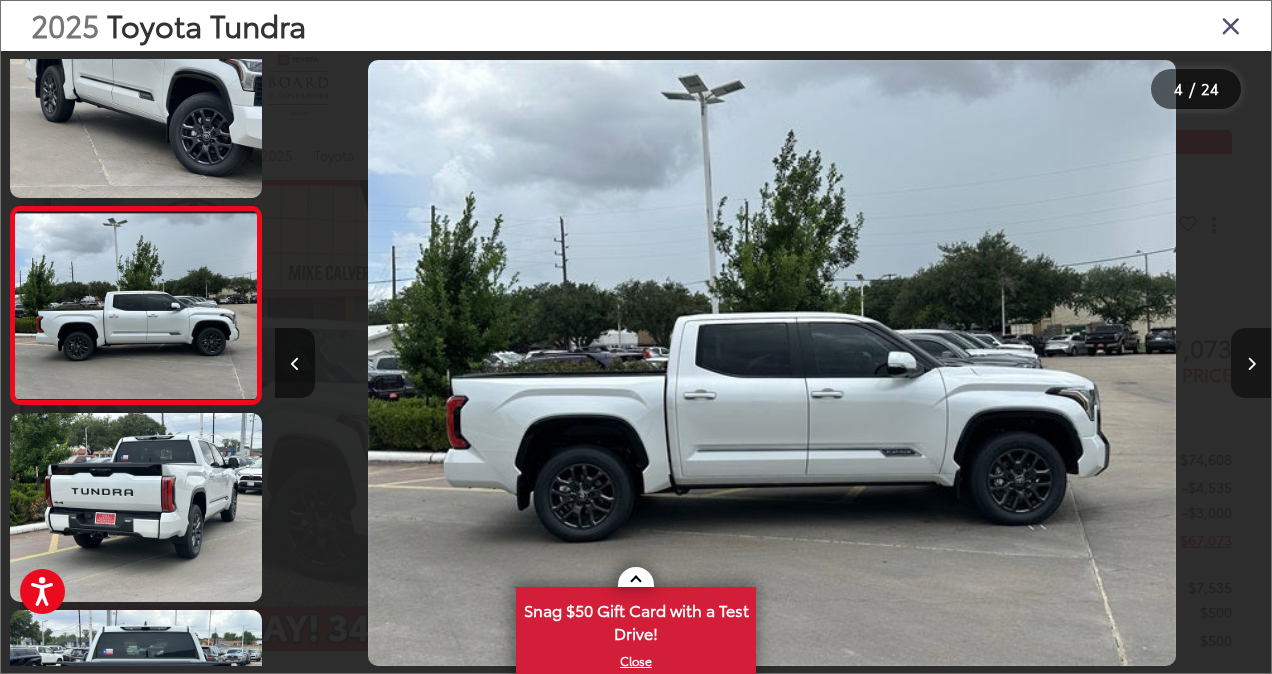 click at bounding box center (1251, 363) 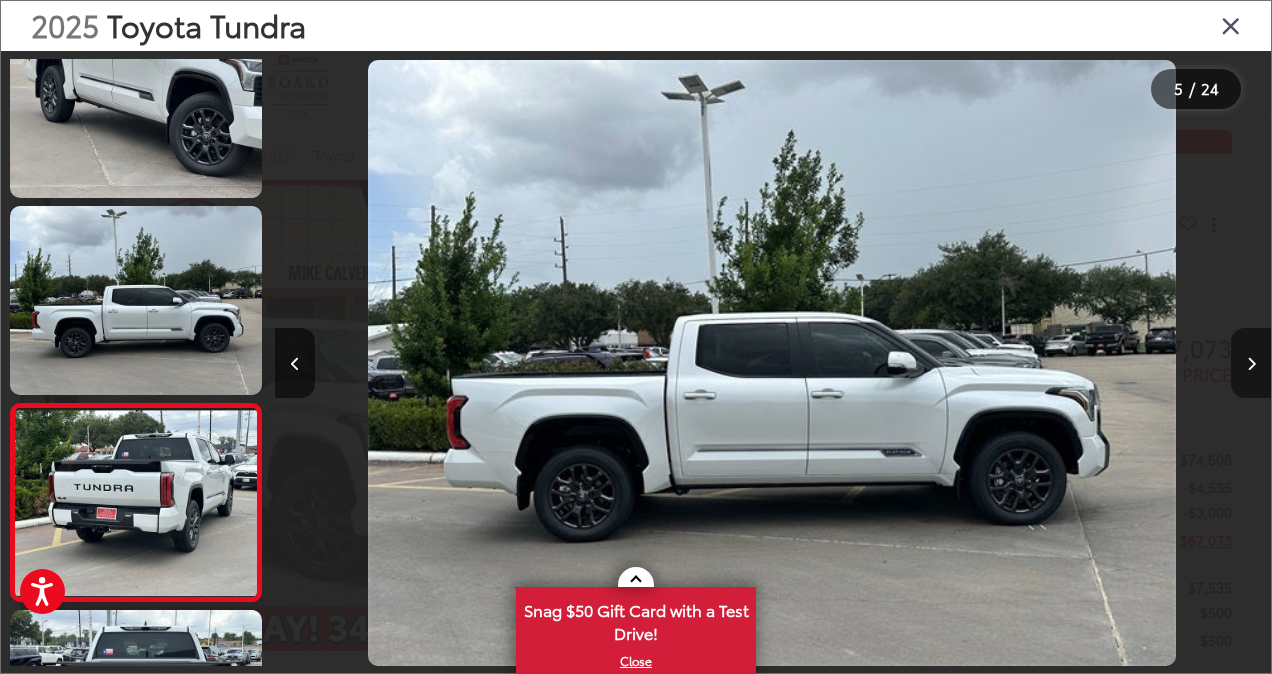 scroll, scrollTop: 0, scrollLeft: 3262, axis: horizontal 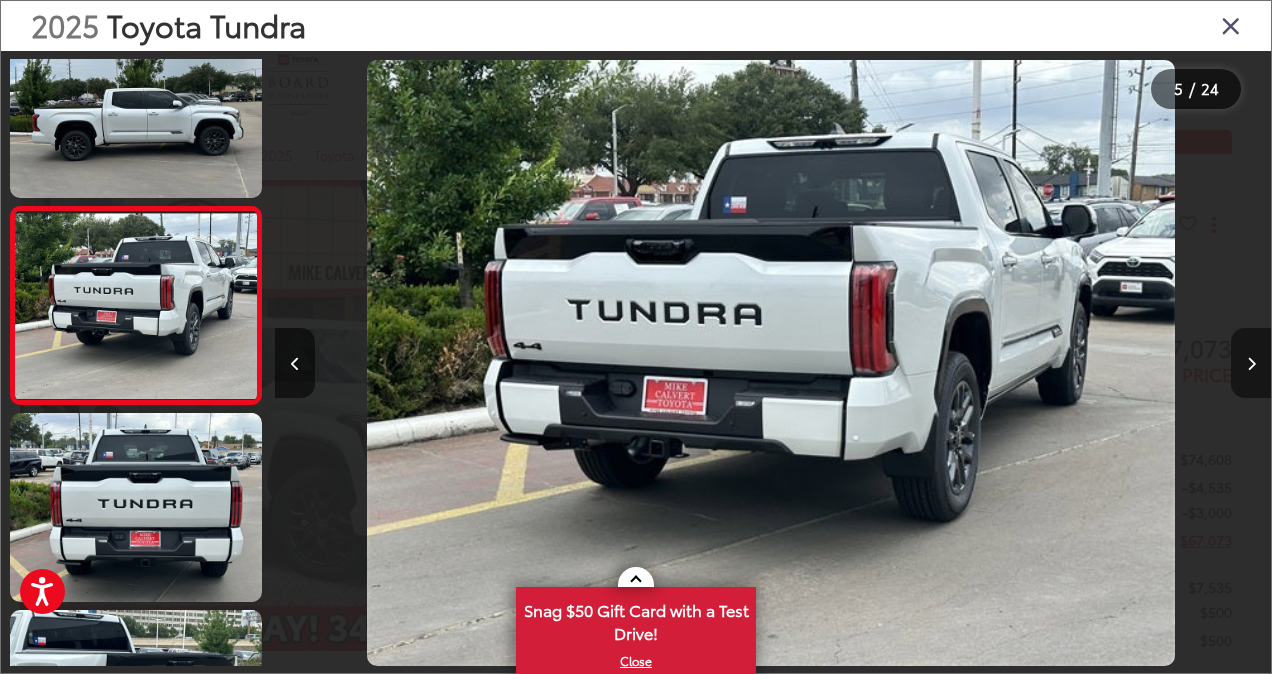 click at bounding box center (1251, 363) 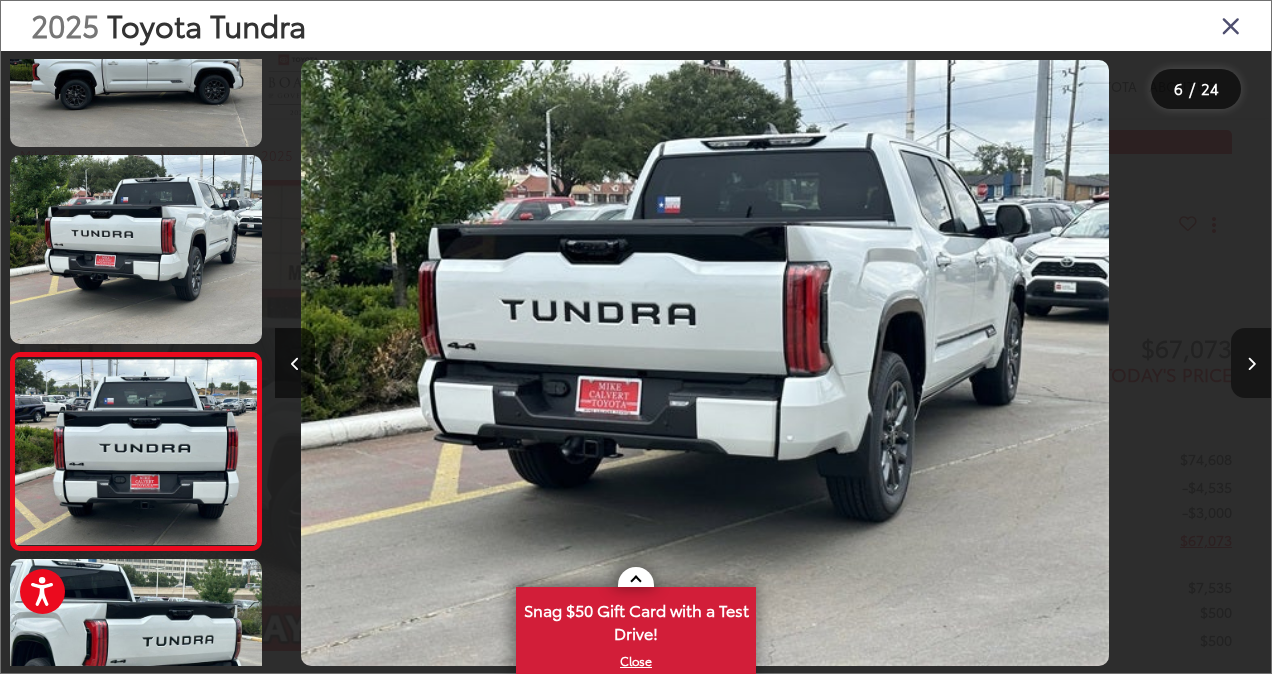 scroll, scrollTop: 815, scrollLeft: 0, axis: vertical 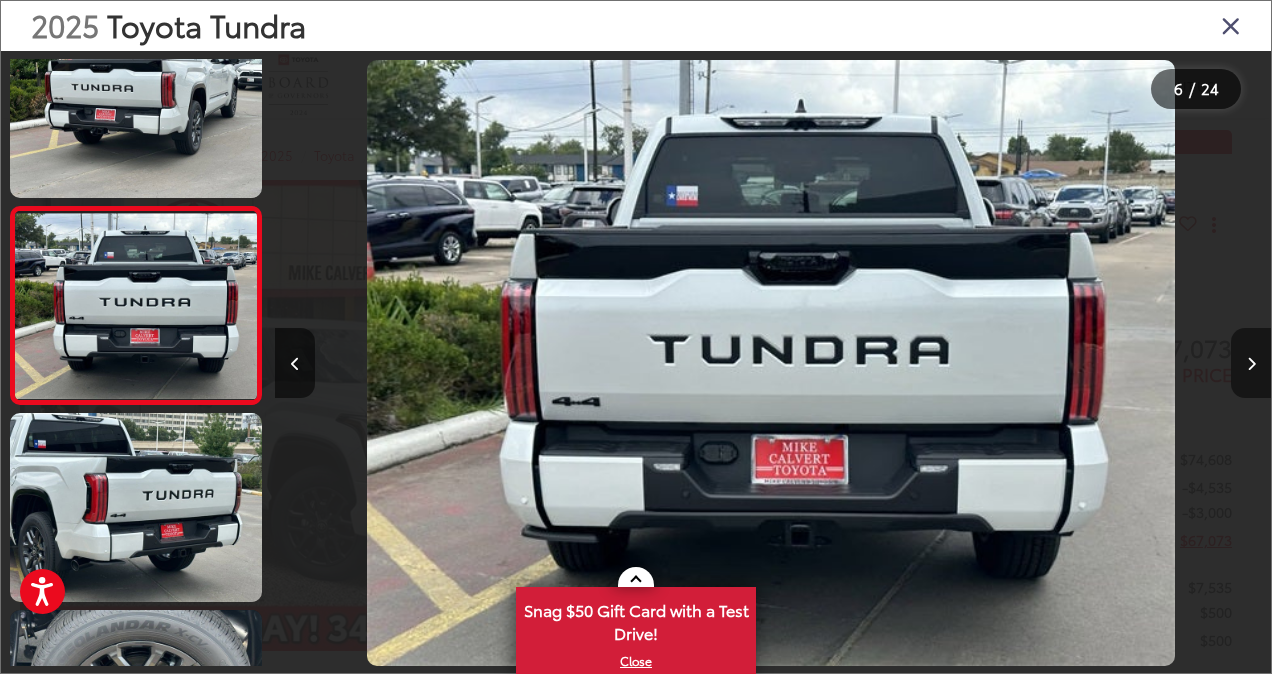 click at bounding box center (1251, 363) 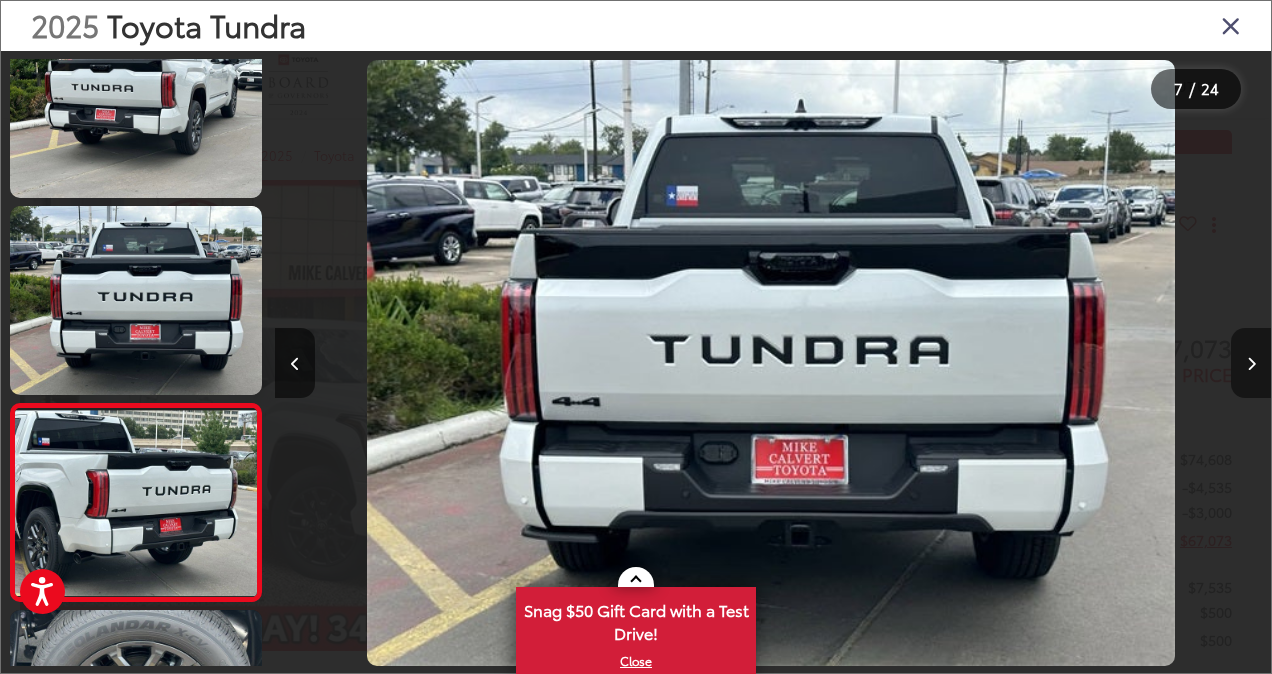 scroll, scrollTop: 0, scrollLeft: 5183, axis: horizontal 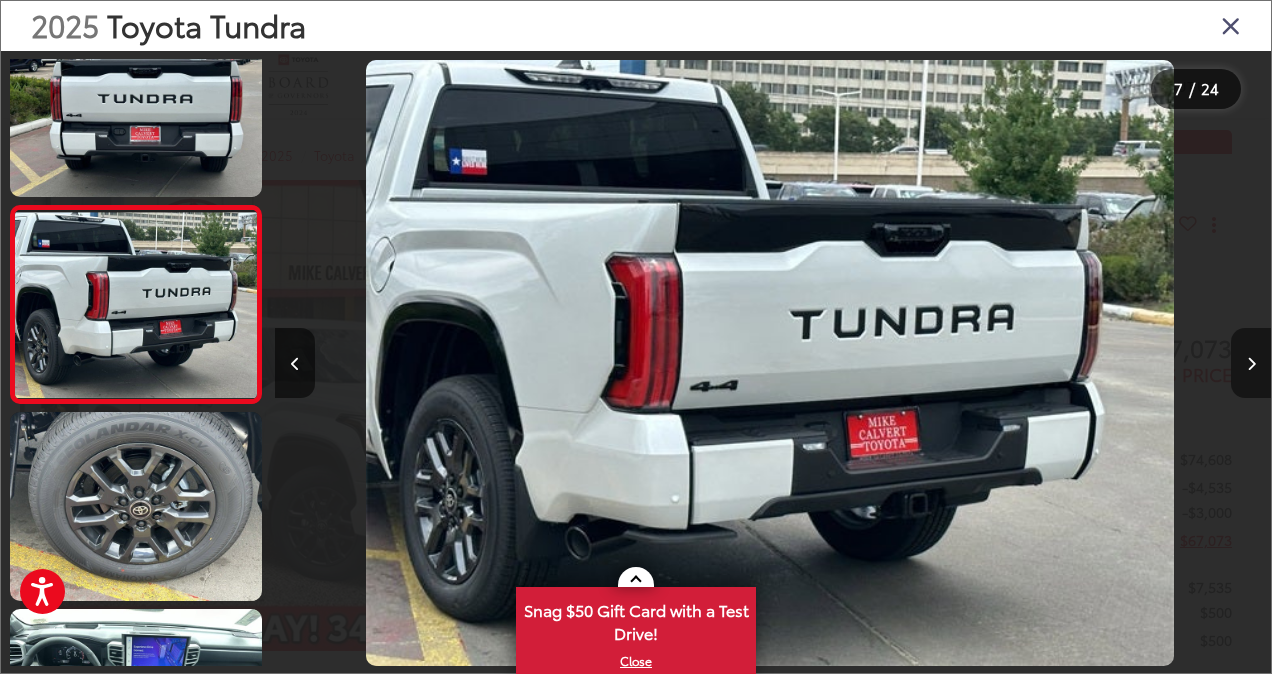 click at bounding box center [1251, 363] 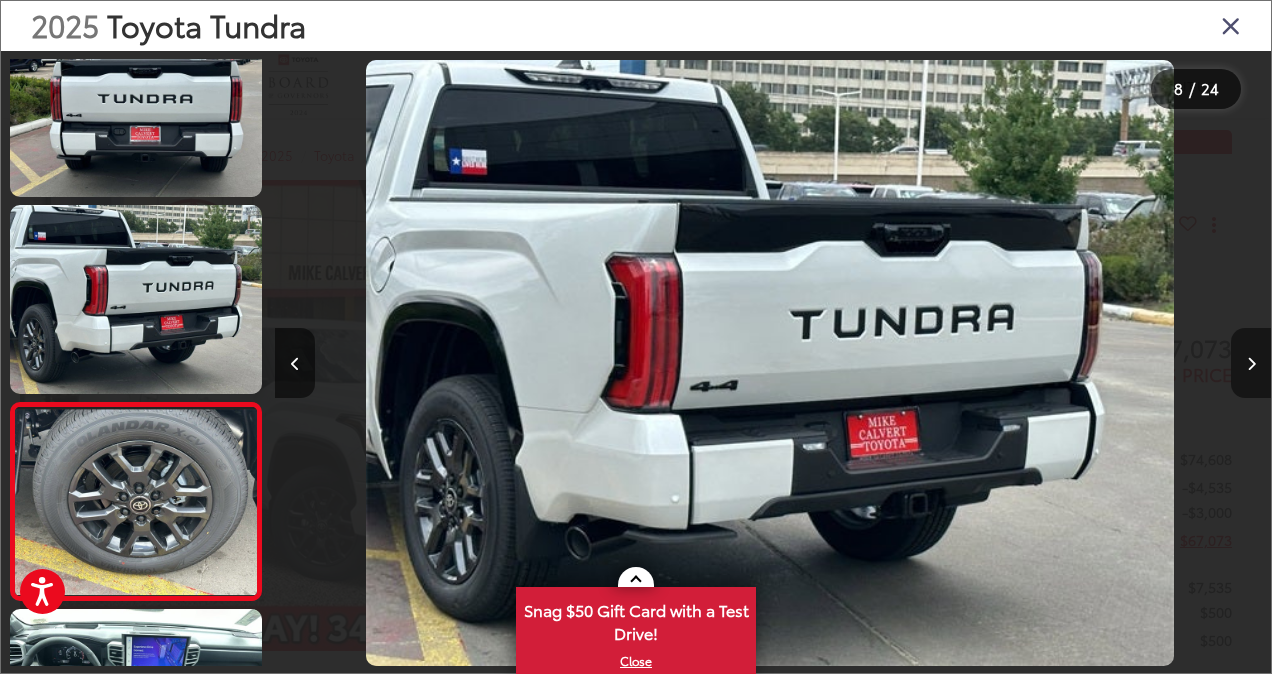 scroll, scrollTop: 0, scrollLeft: 6252, axis: horizontal 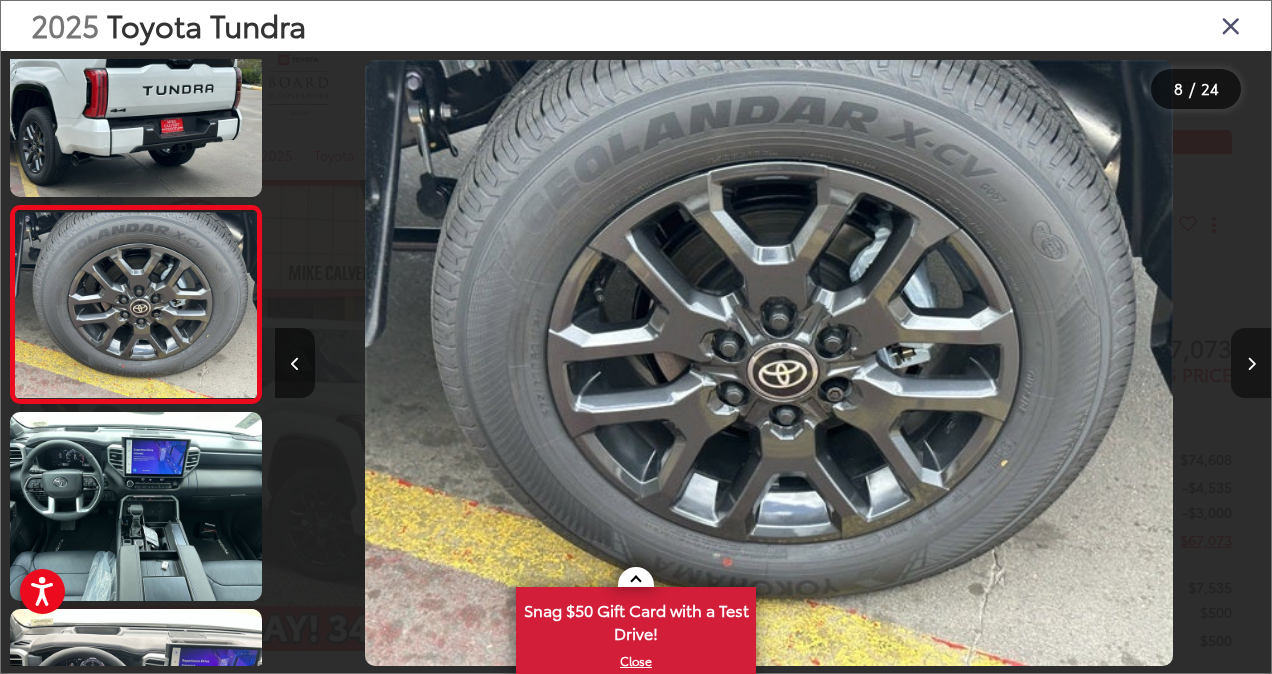 click at bounding box center [1251, 363] 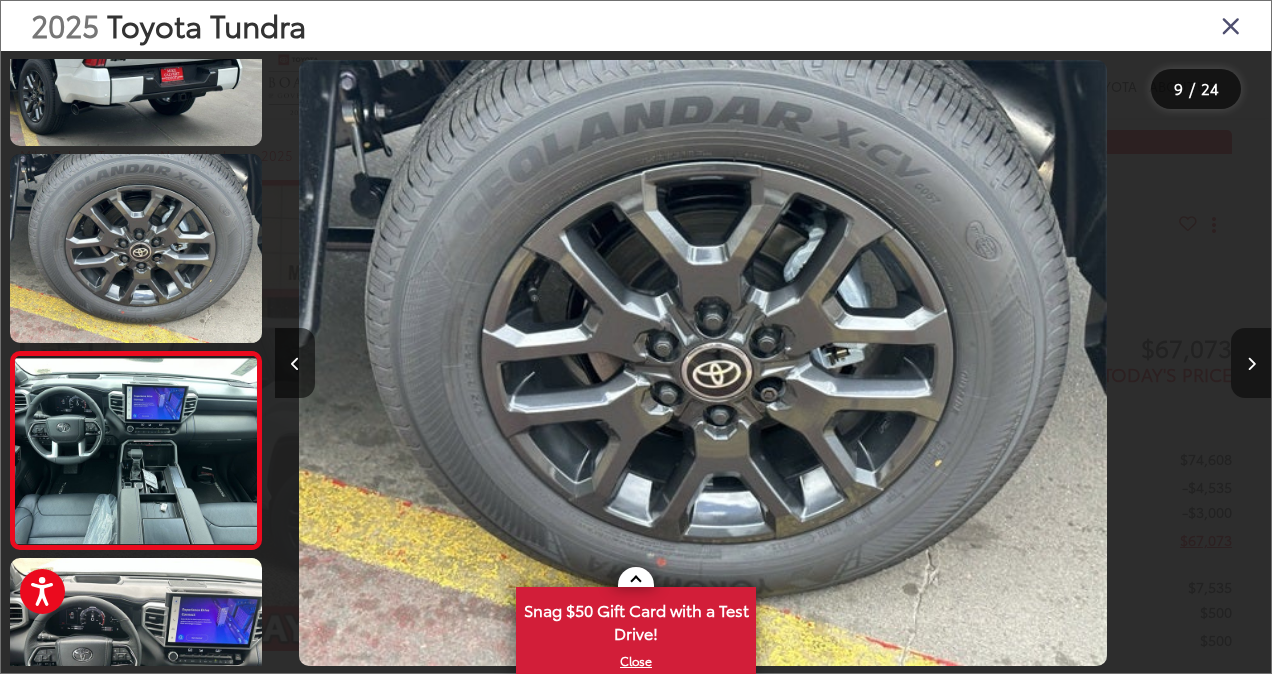 scroll, scrollTop: 1407, scrollLeft: 0, axis: vertical 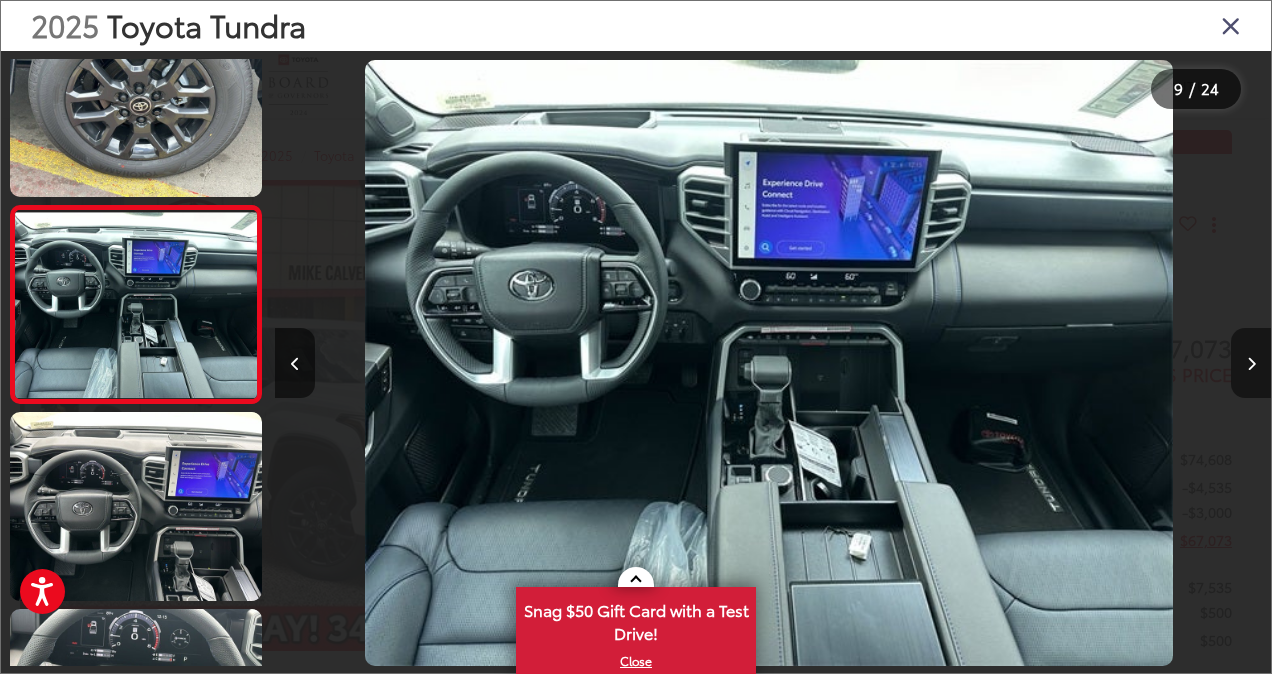 click at bounding box center (1251, 363) 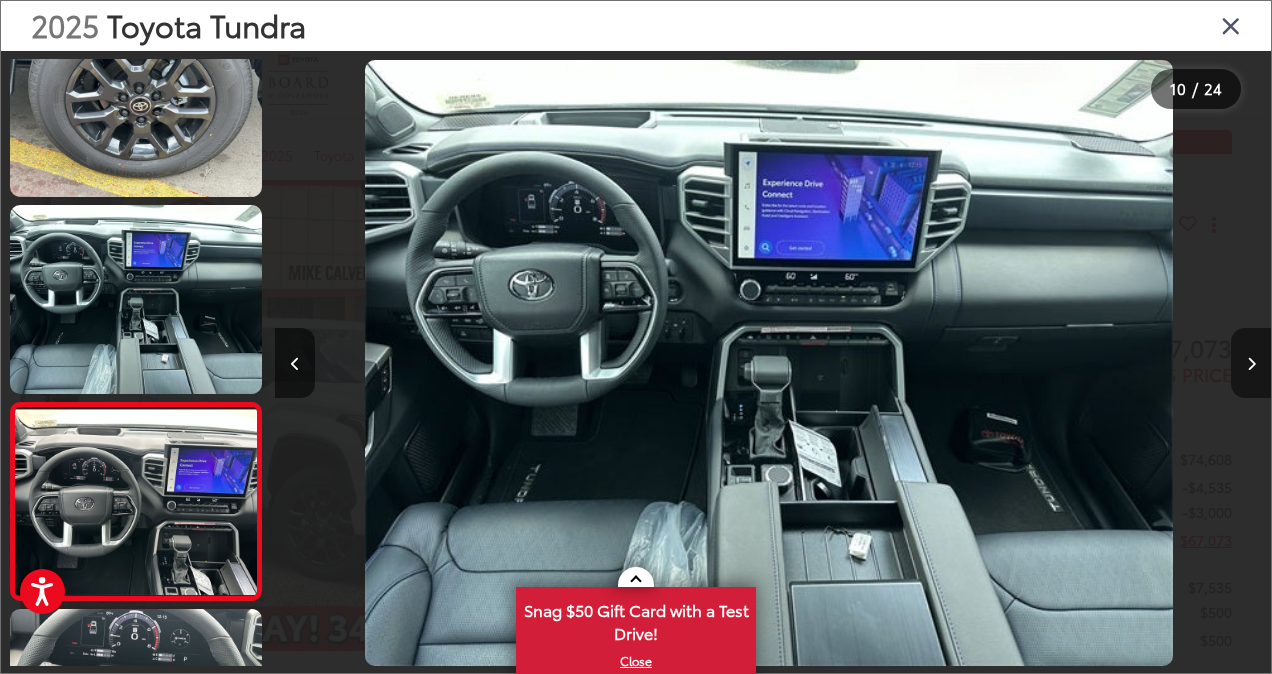 scroll 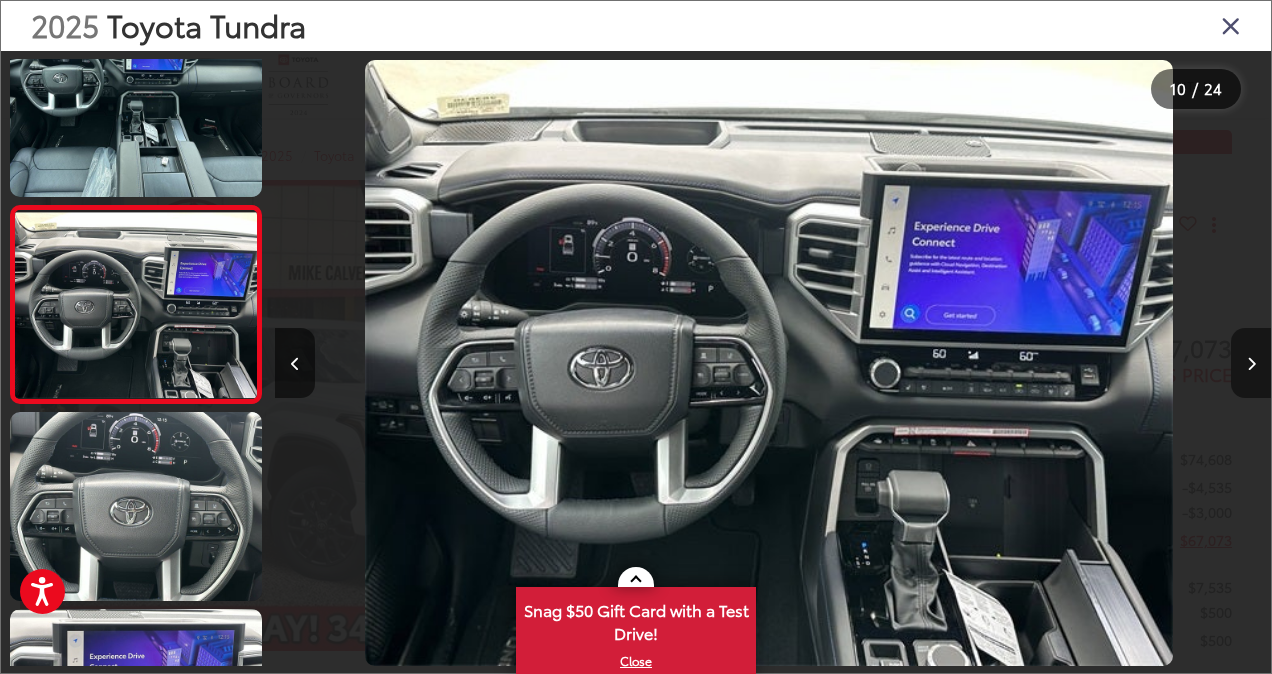 click at bounding box center (1251, 363) 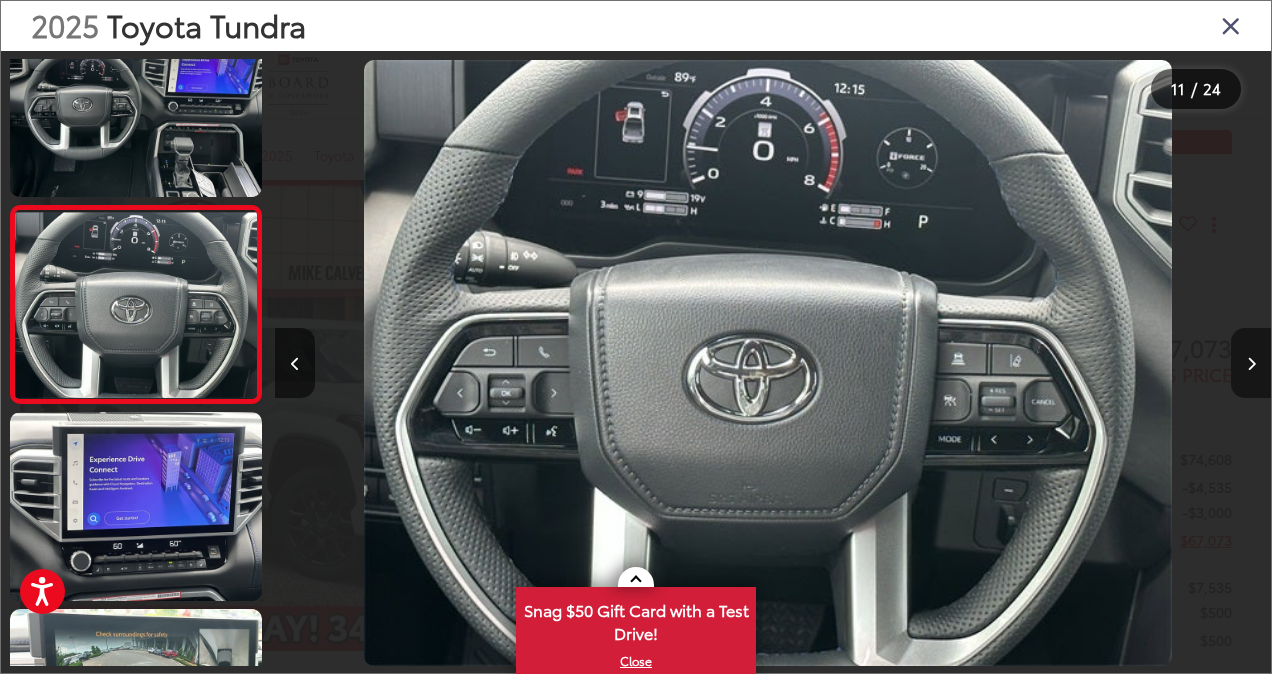 click at bounding box center [1251, 363] 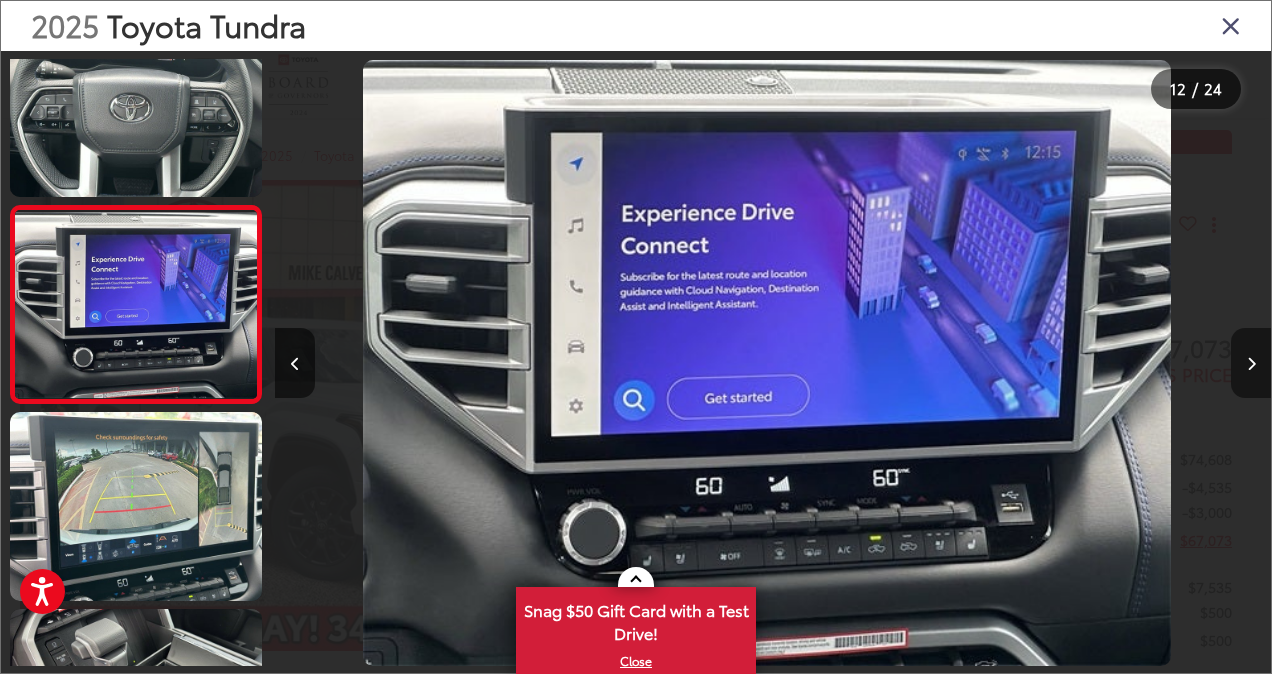 click at bounding box center [1251, 363] 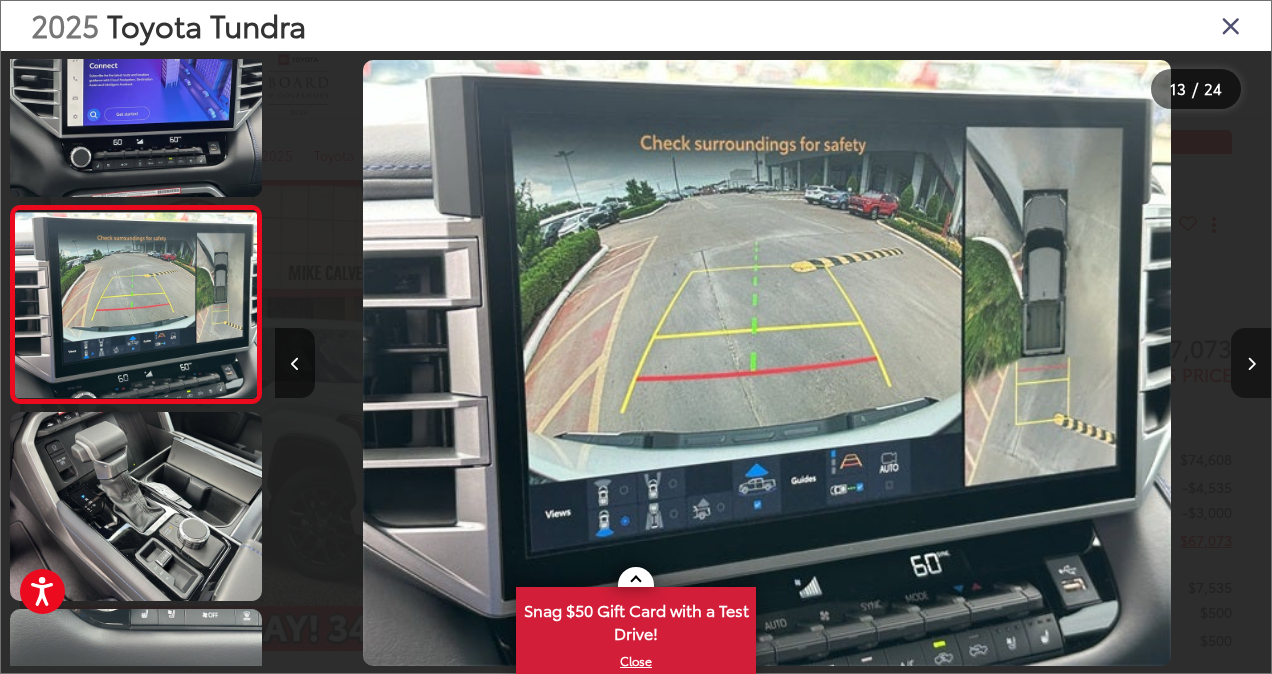 click at bounding box center [1251, 363] 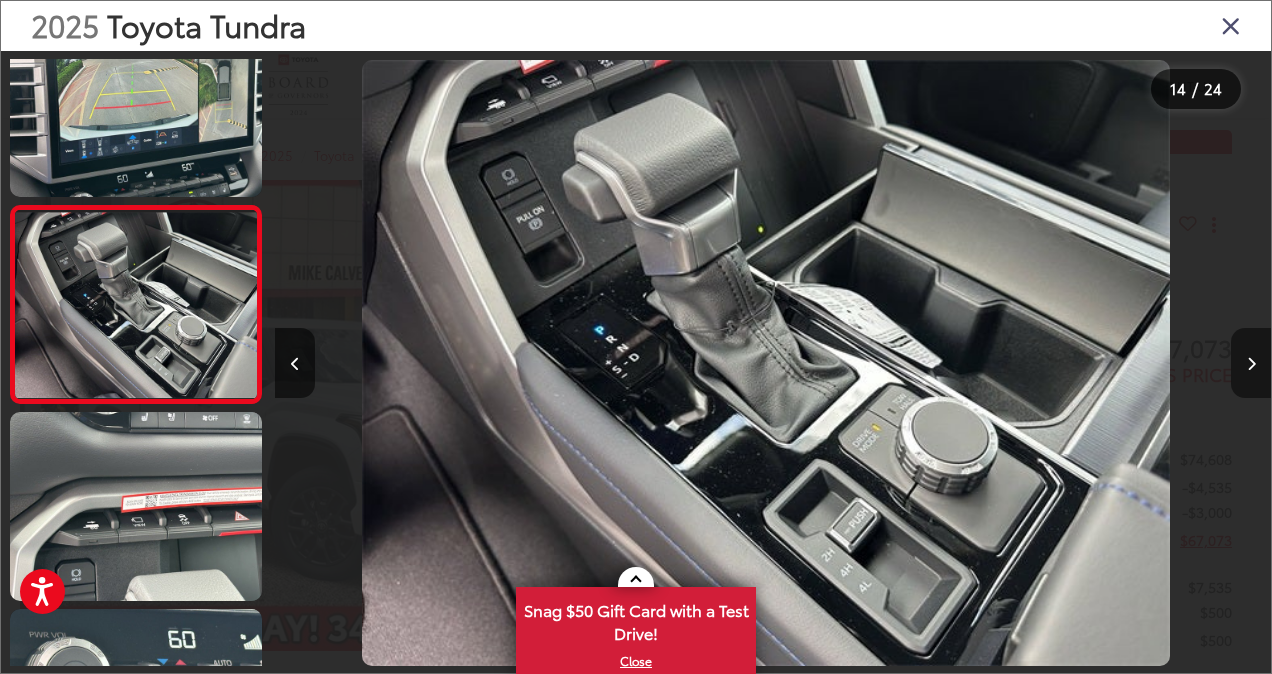click at bounding box center [1251, 363] 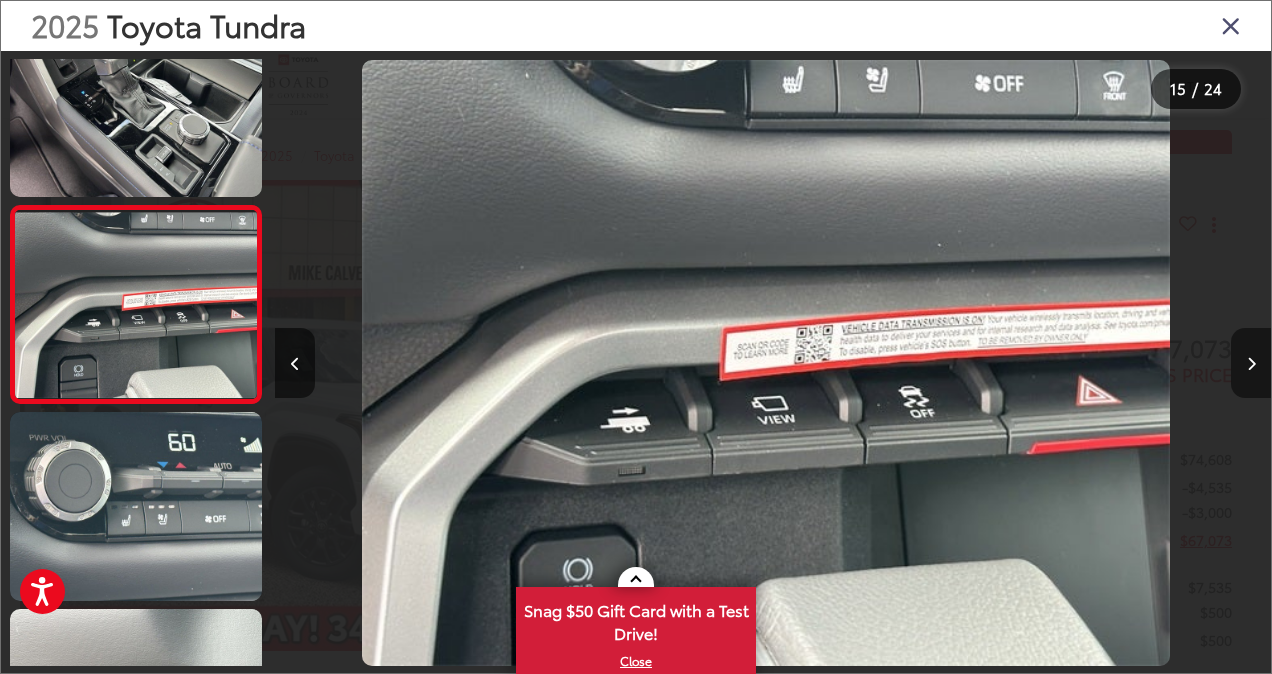 click at bounding box center [1251, 363] 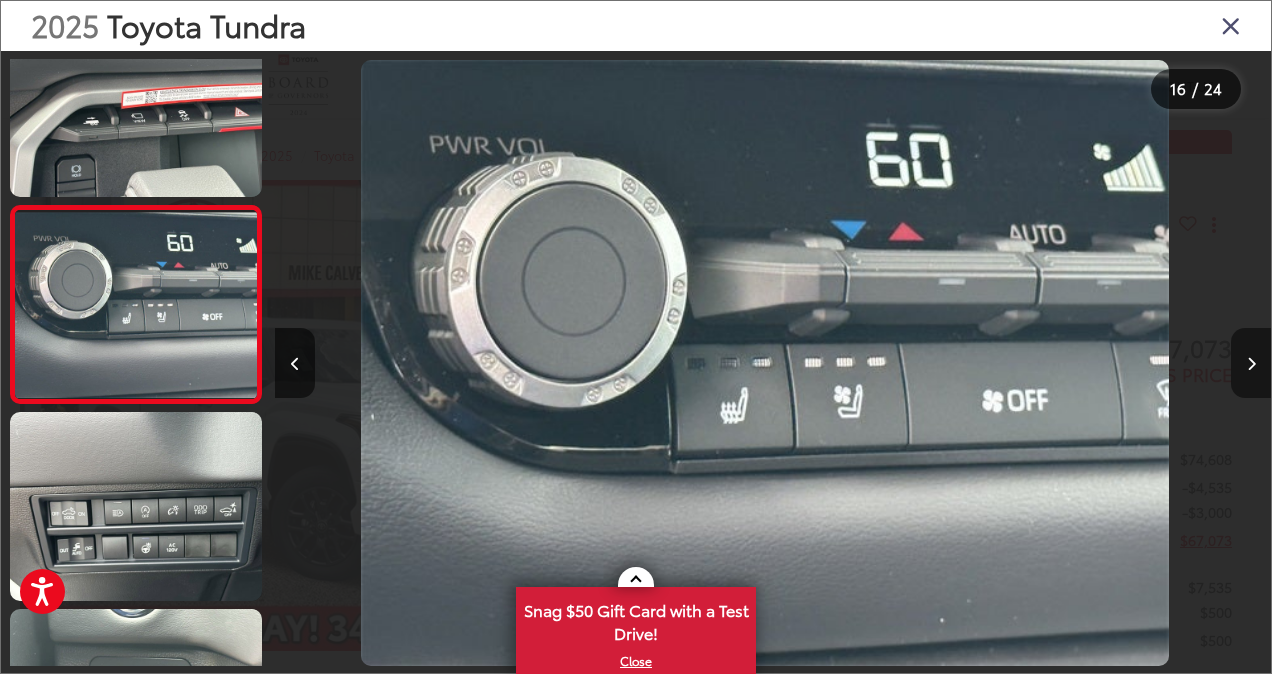 click at bounding box center (1251, 363) 